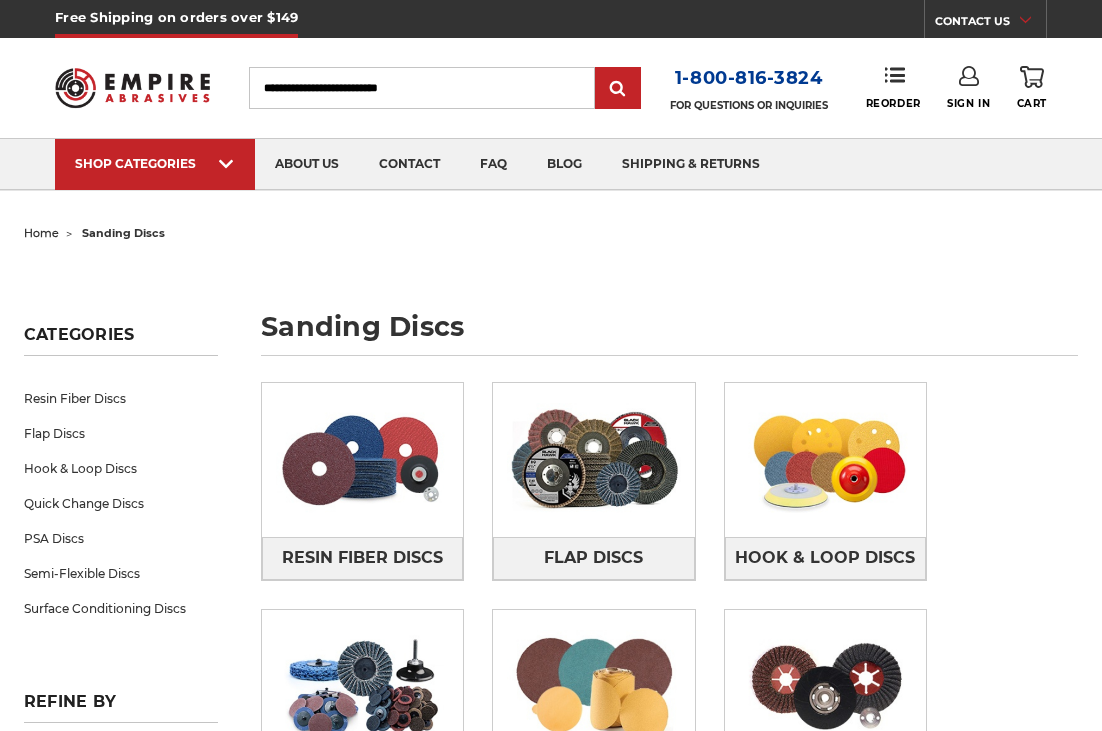 scroll, scrollTop: 0, scrollLeft: 0, axis: both 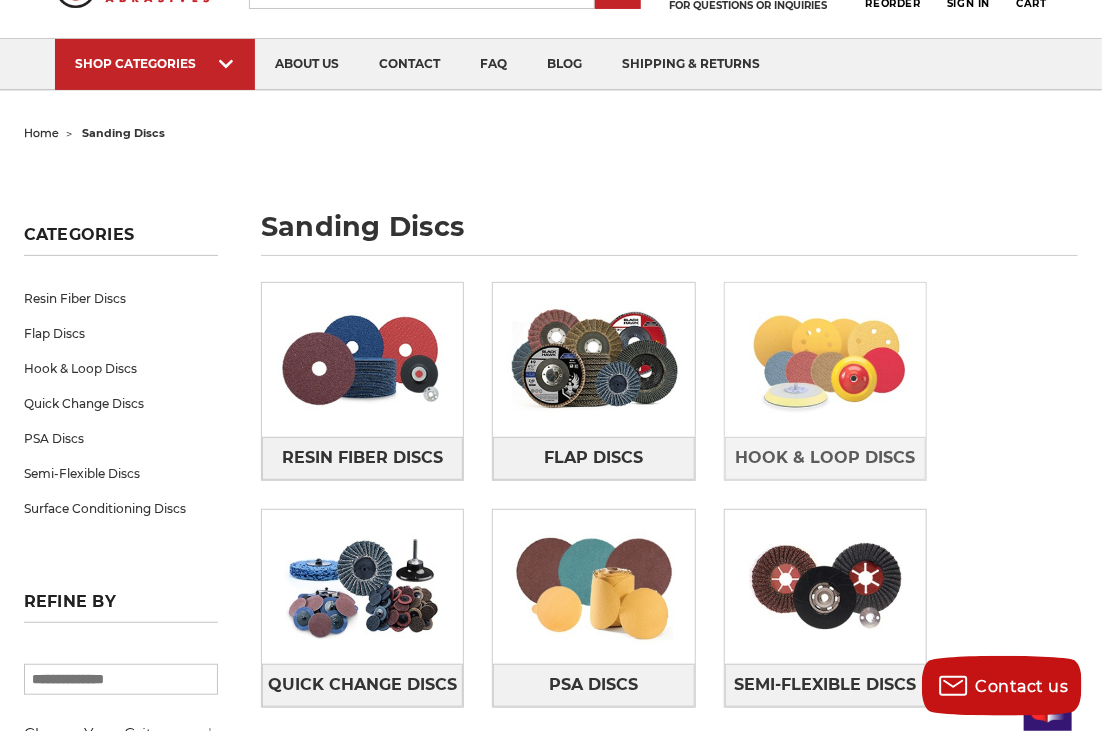 click at bounding box center [825, 360] 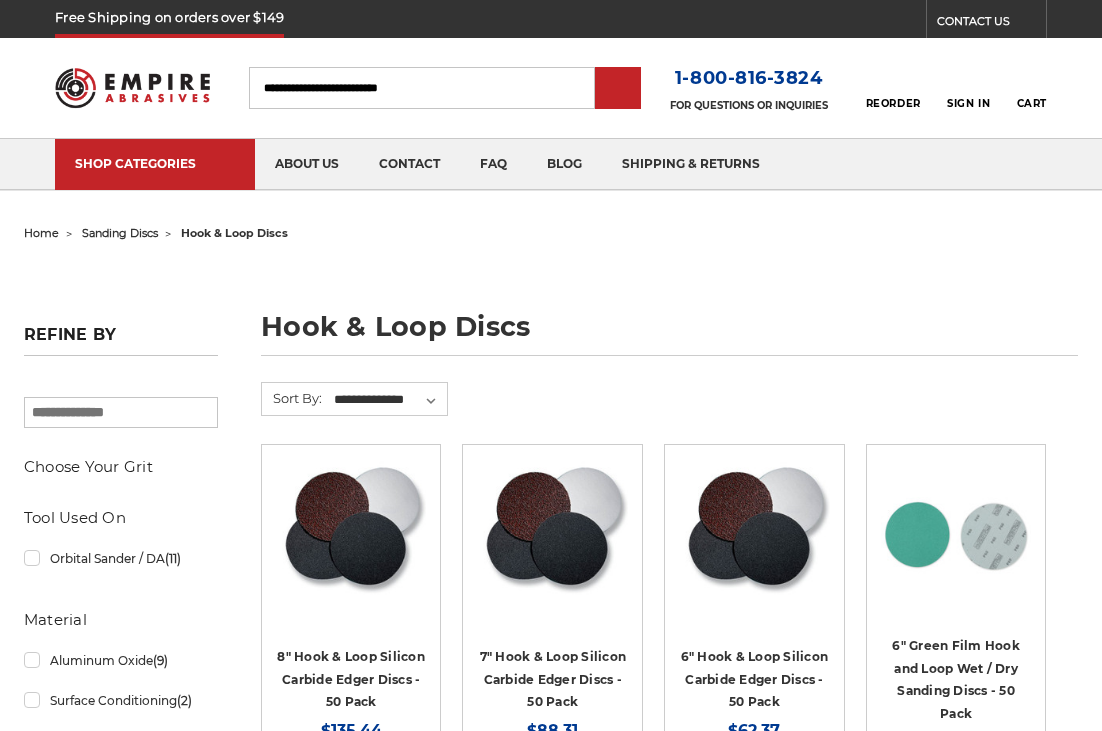 scroll, scrollTop: 0, scrollLeft: 0, axis: both 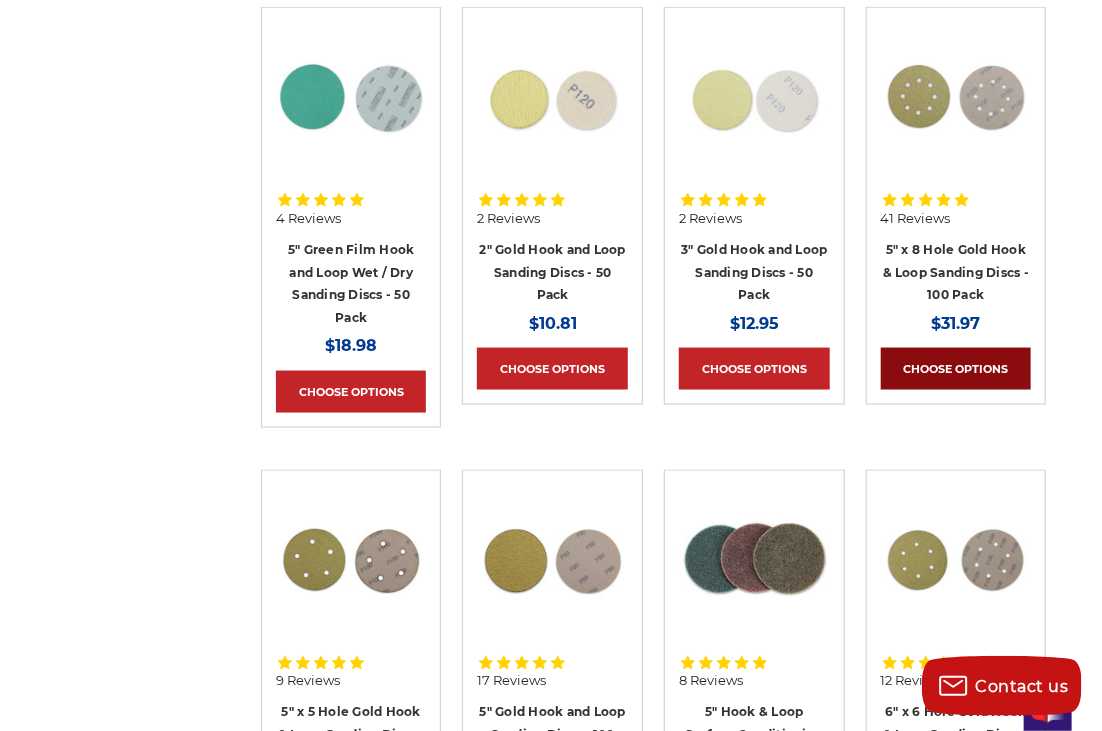 click on "Choose Options" at bounding box center (956, 369) 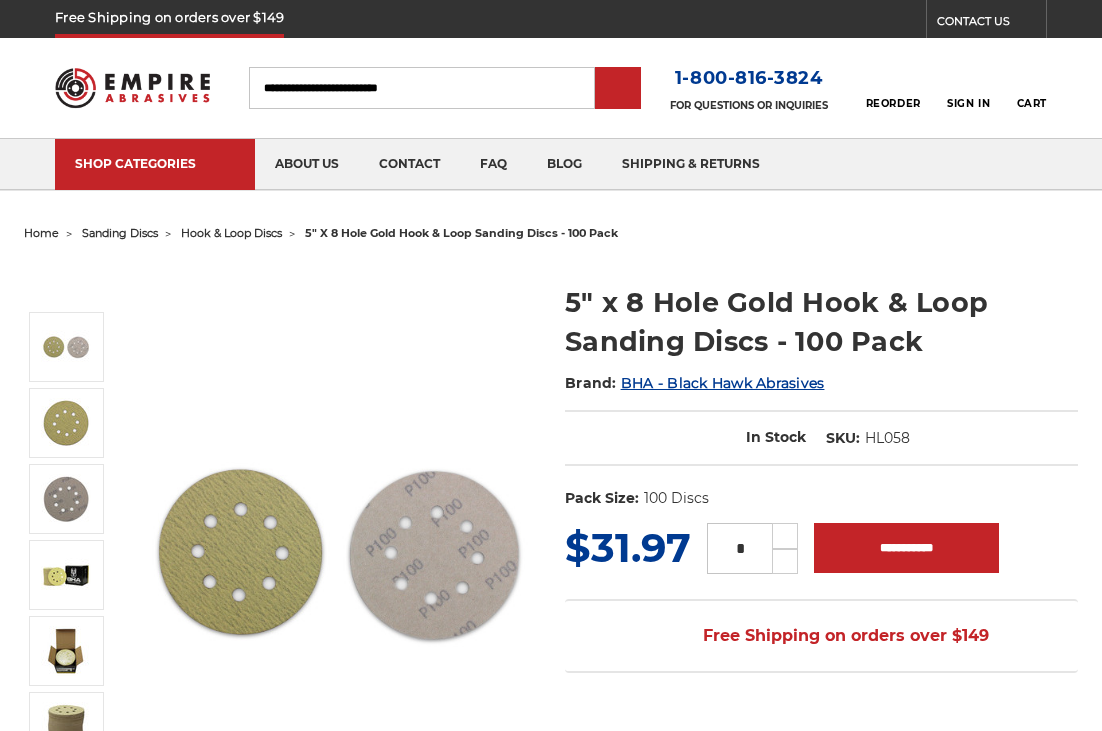 scroll, scrollTop: 0, scrollLeft: 0, axis: both 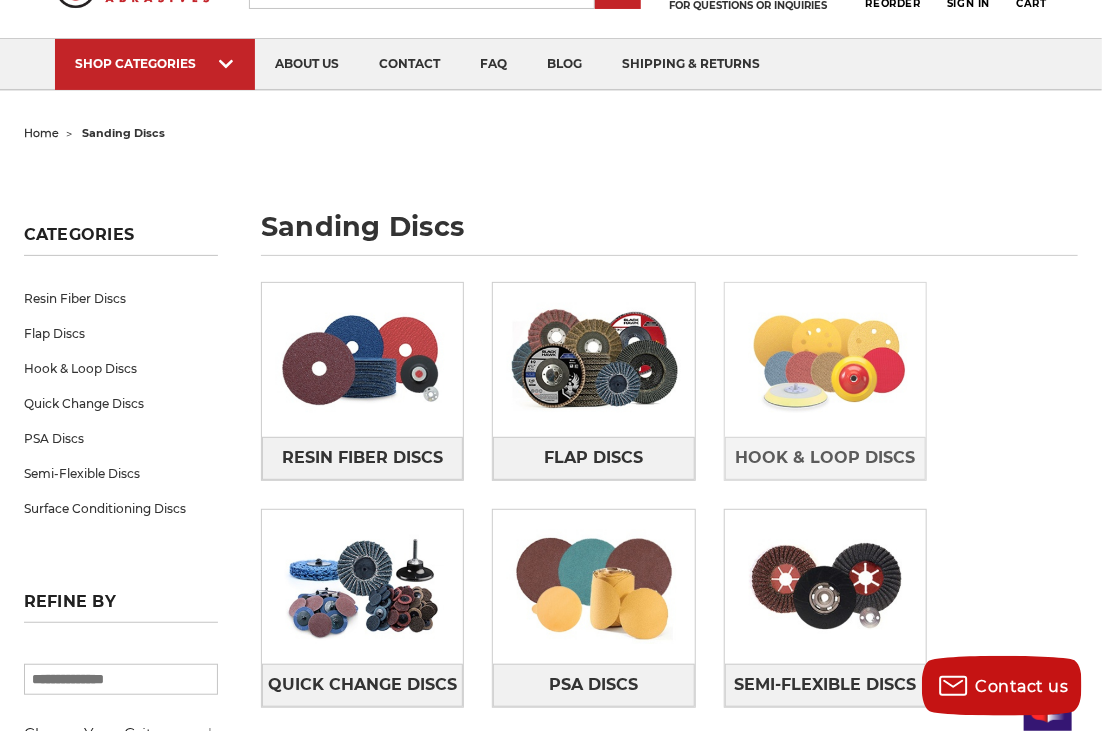 click at bounding box center [825, 360] 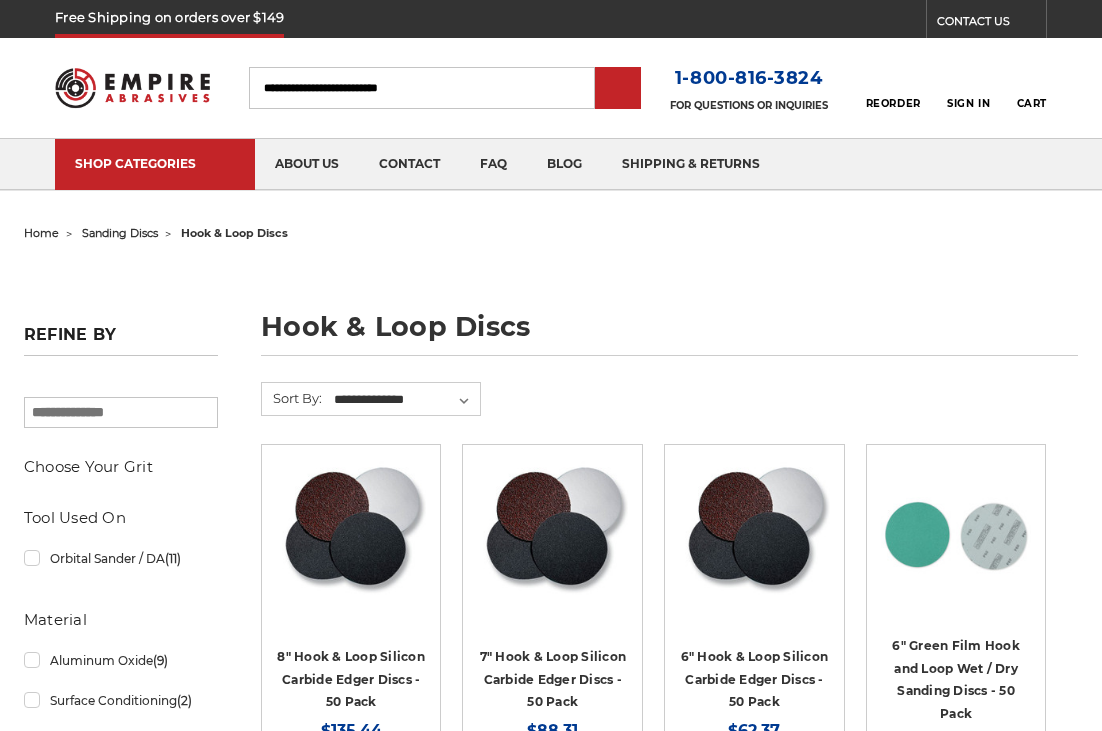 scroll, scrollTop: 0, scrollLeft: 0, axis: both 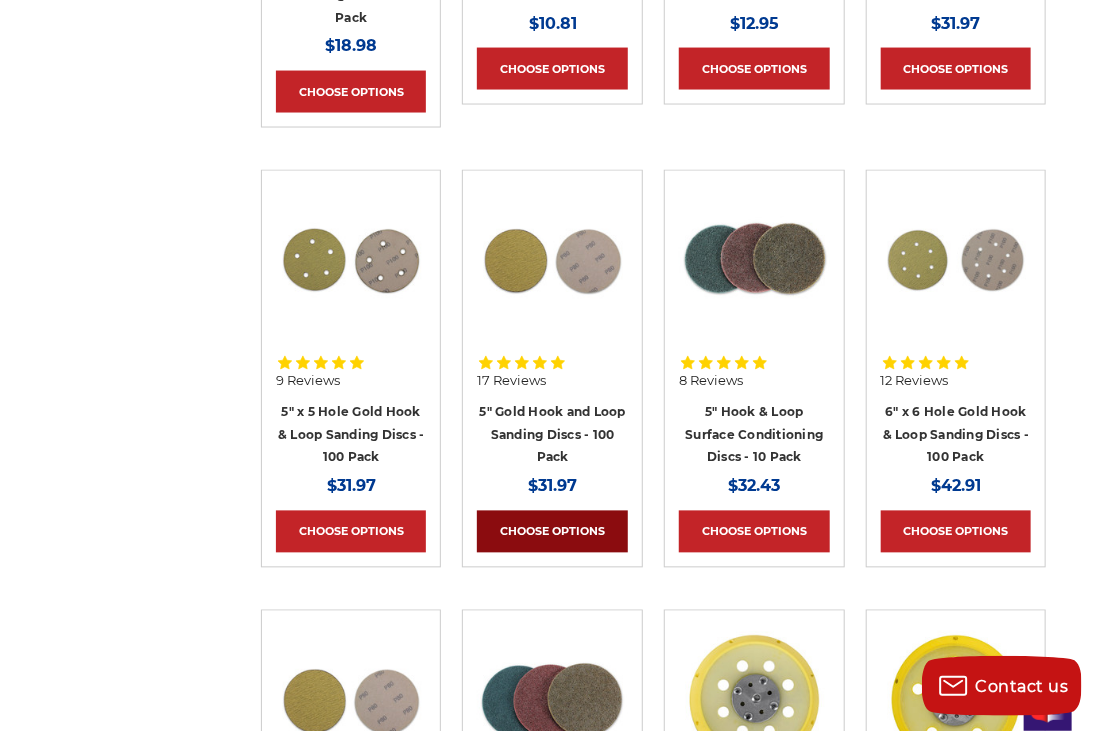 click on "Choose Options" at bounding box center (552, 532) 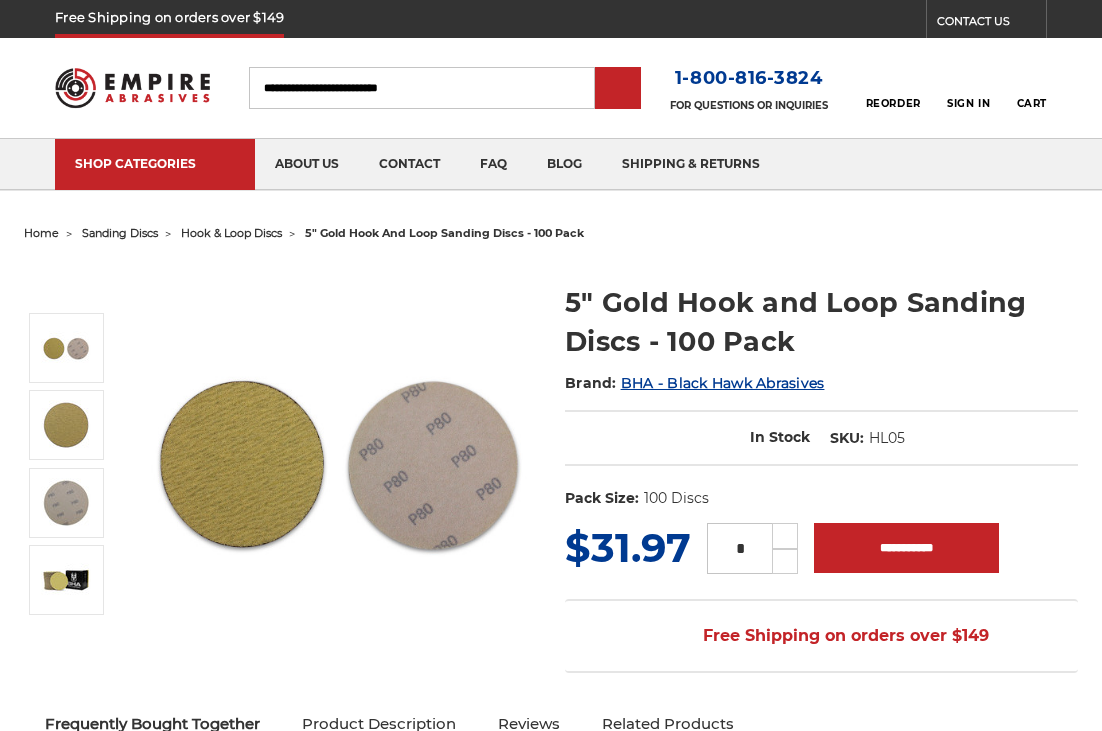 scroll, scrollTop: 0, scrollLeft: 0, axis: both 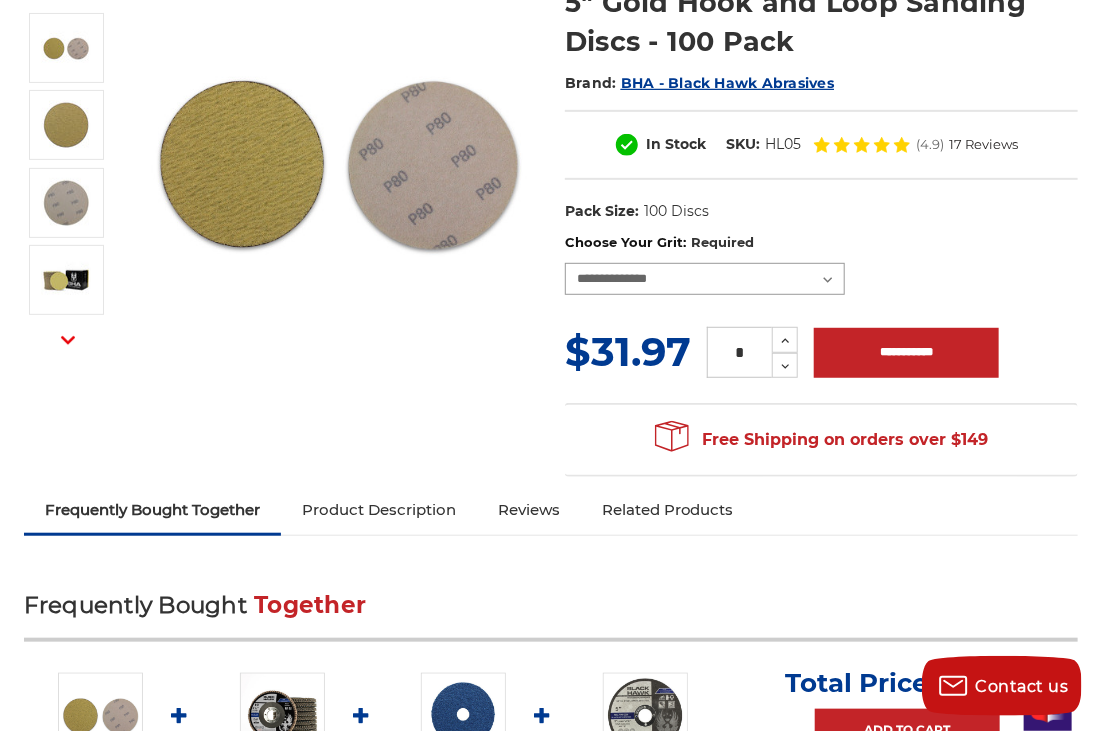 click on "**********" at bounding box center [705, 279] 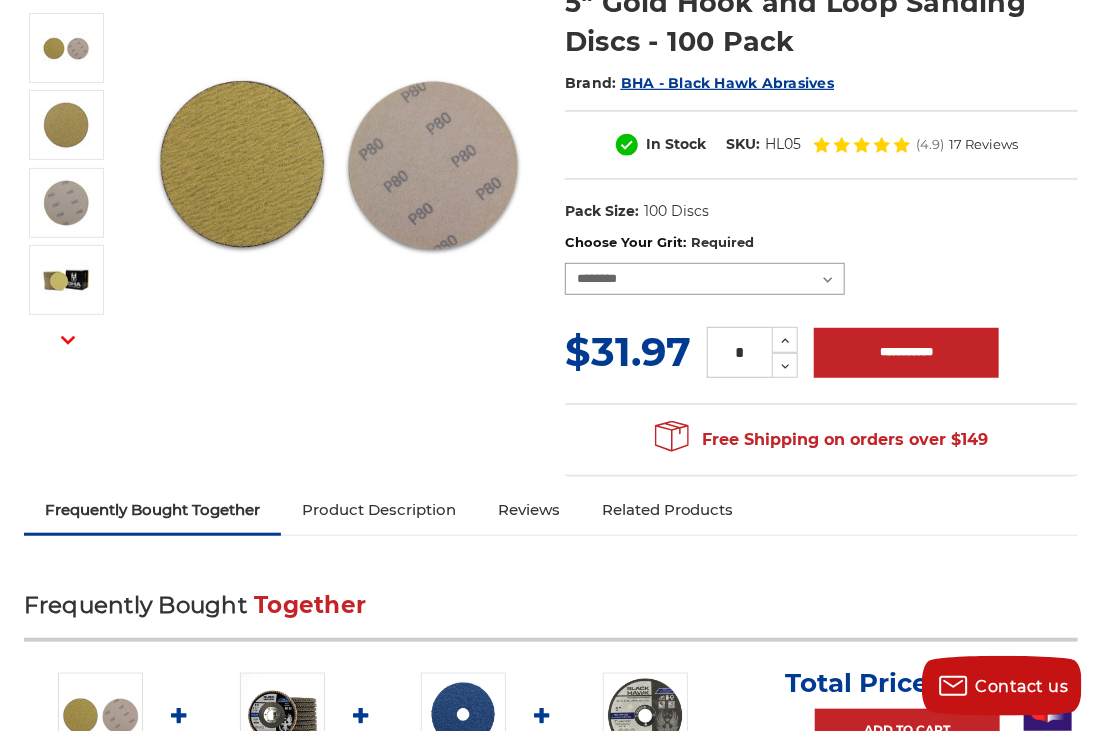 click on "**********" at bounding box center (705, 279) 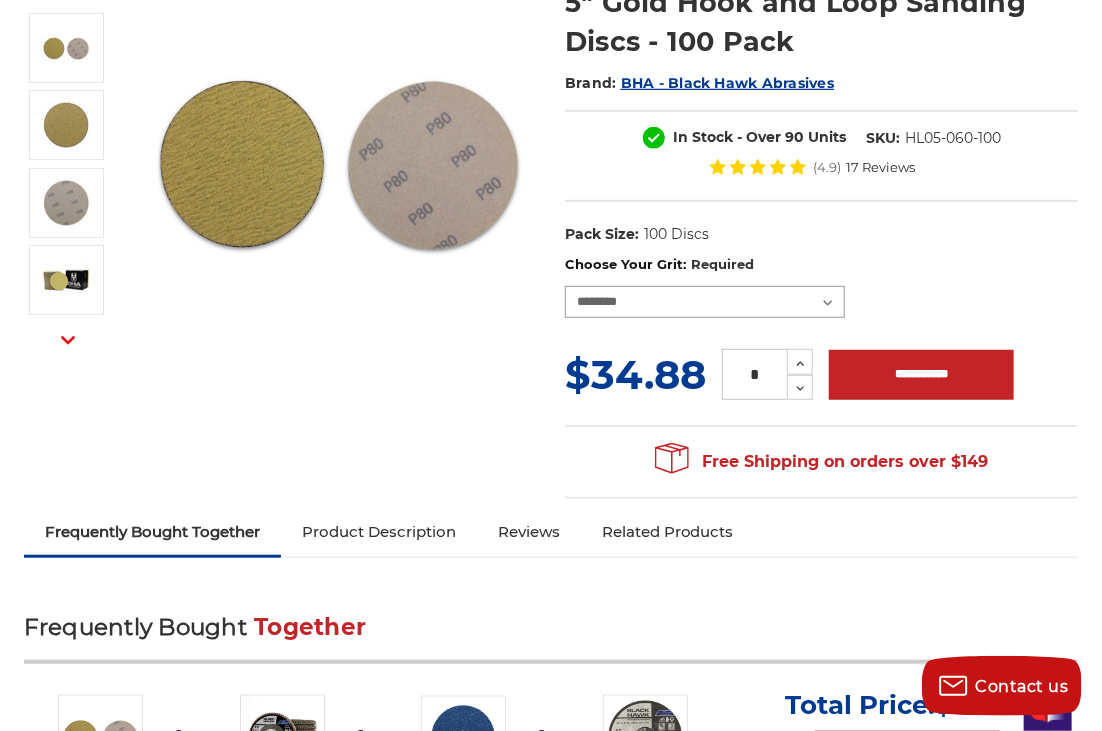 click on "**********" at bounding box center (705, 302) 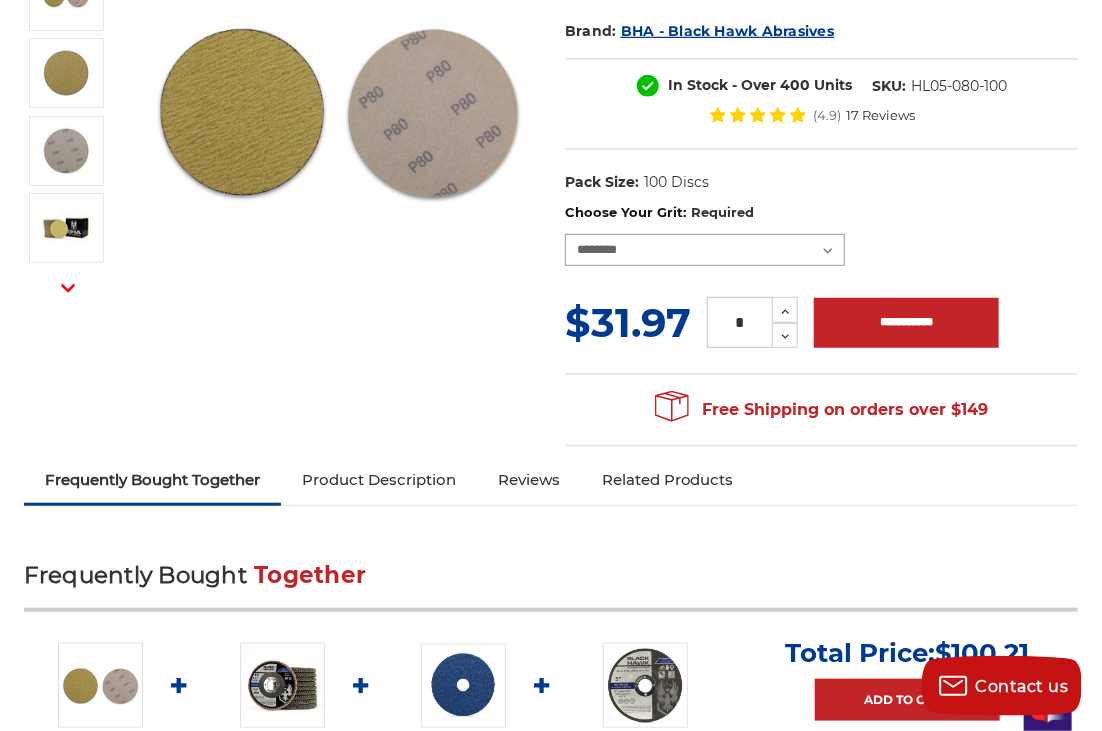 scroll, scrollTop: 400, scrollLeft: 0, axis: vertical 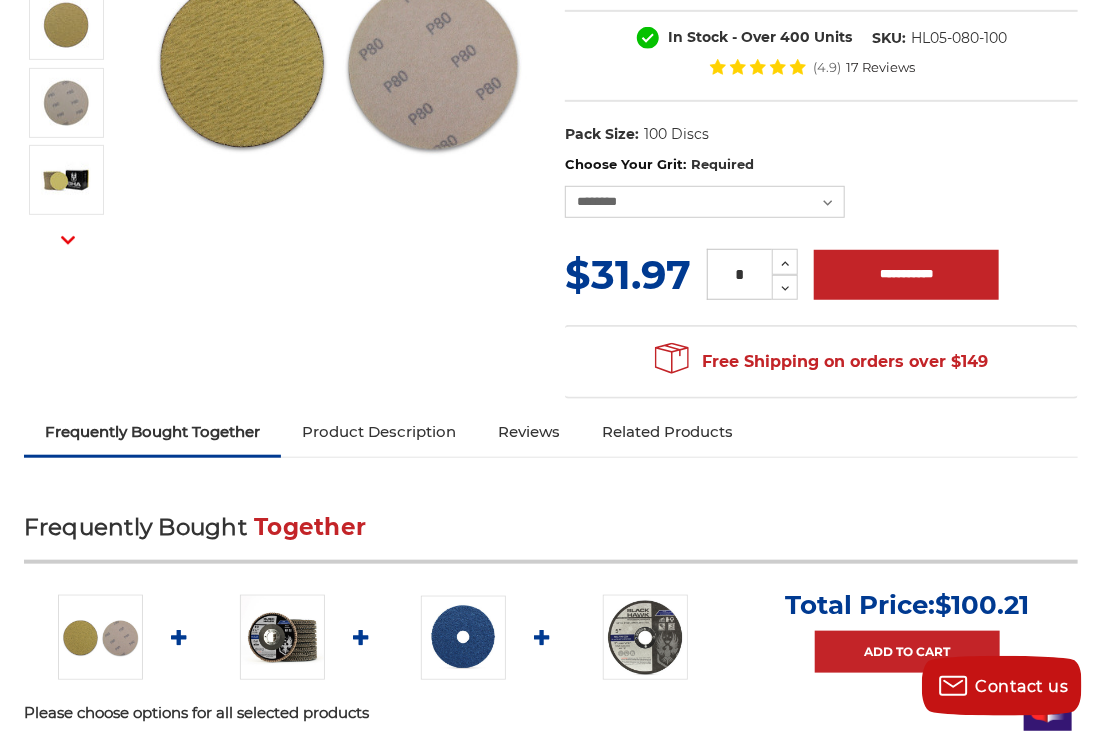 click on "Product Description" at bounding box center [379, 432] 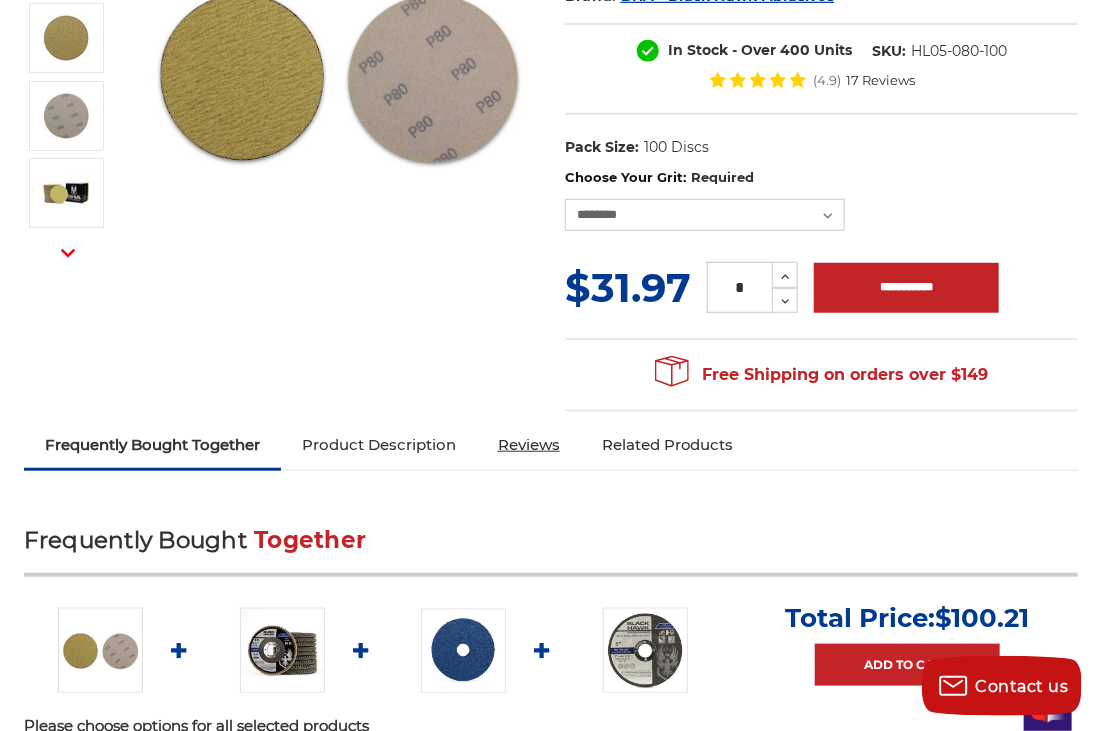 scroll, scrollTop: 287, scrollLeft: 0, axis: vertical 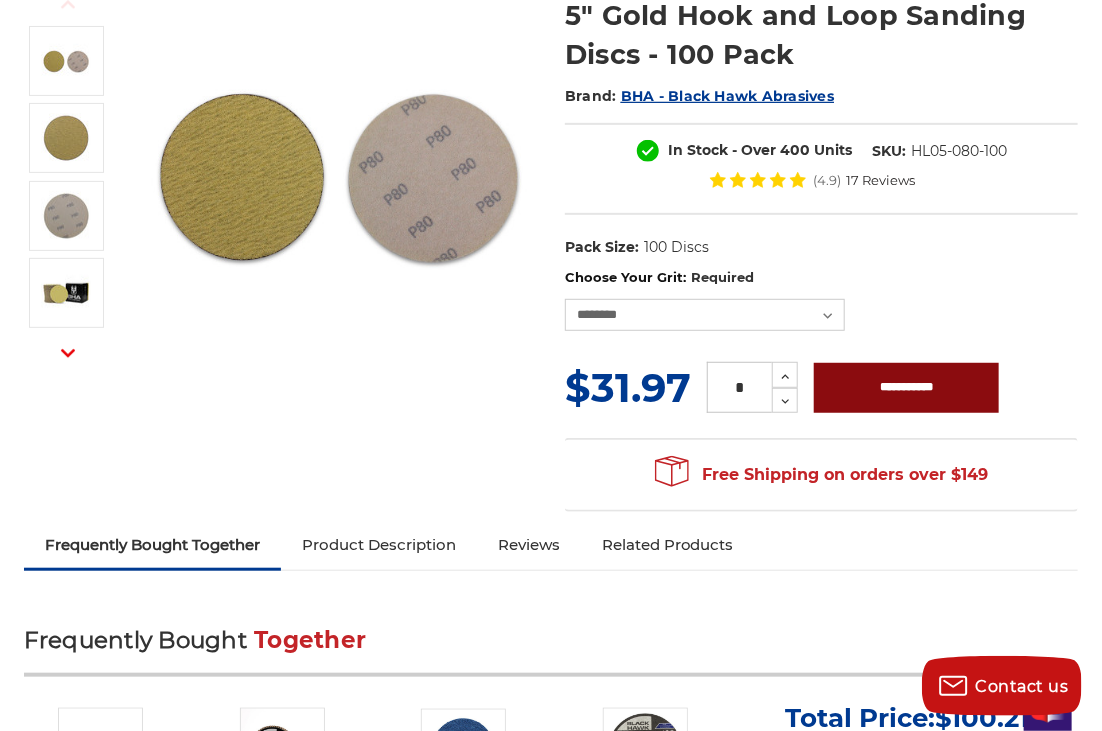 click on "**********" at bounding box center [906, 388] 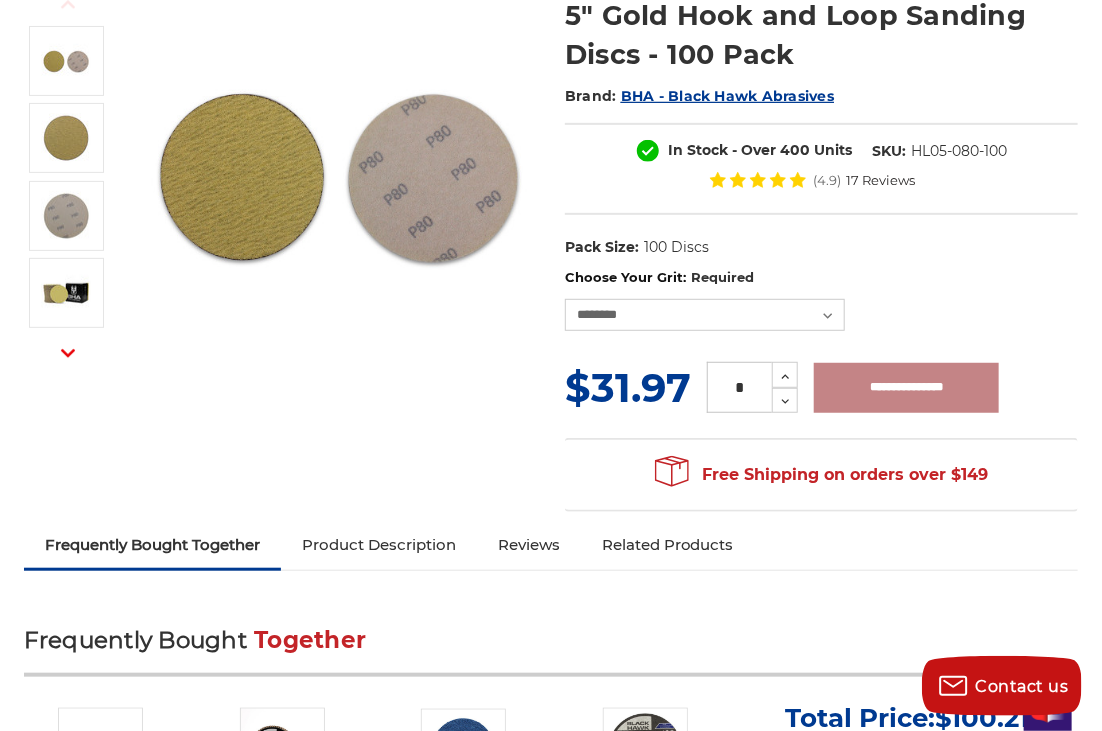 type on "**********" 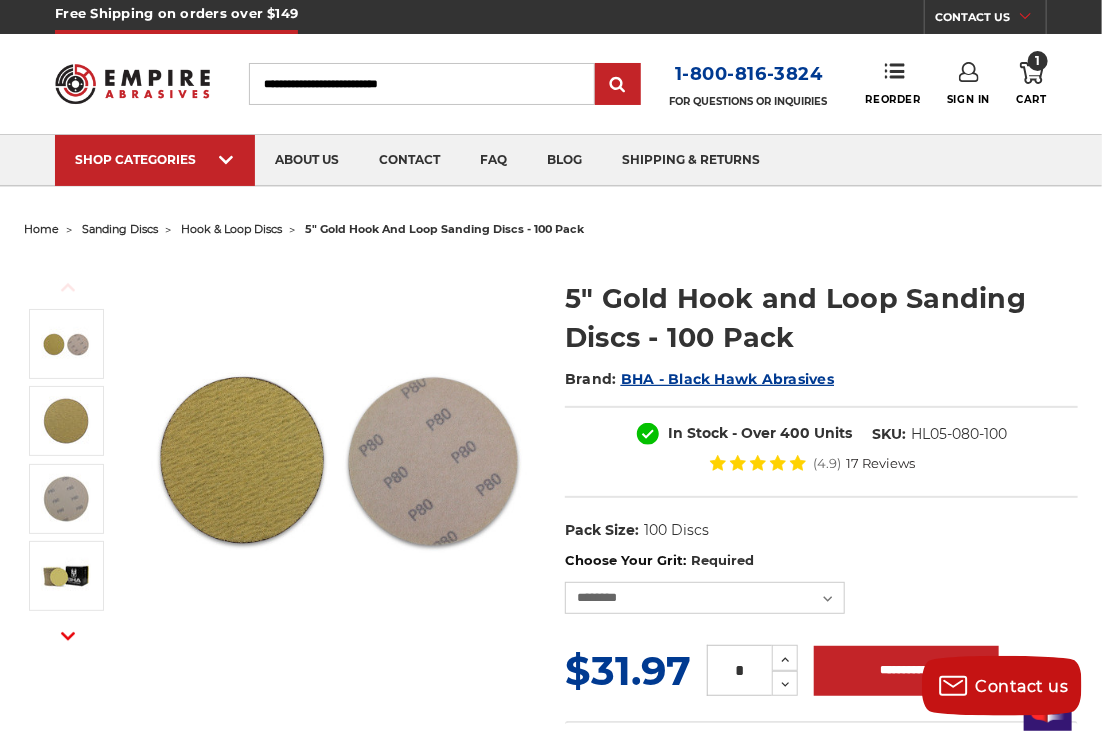scroll, scrollTop: 0, scrollLeft: 0, axis: both 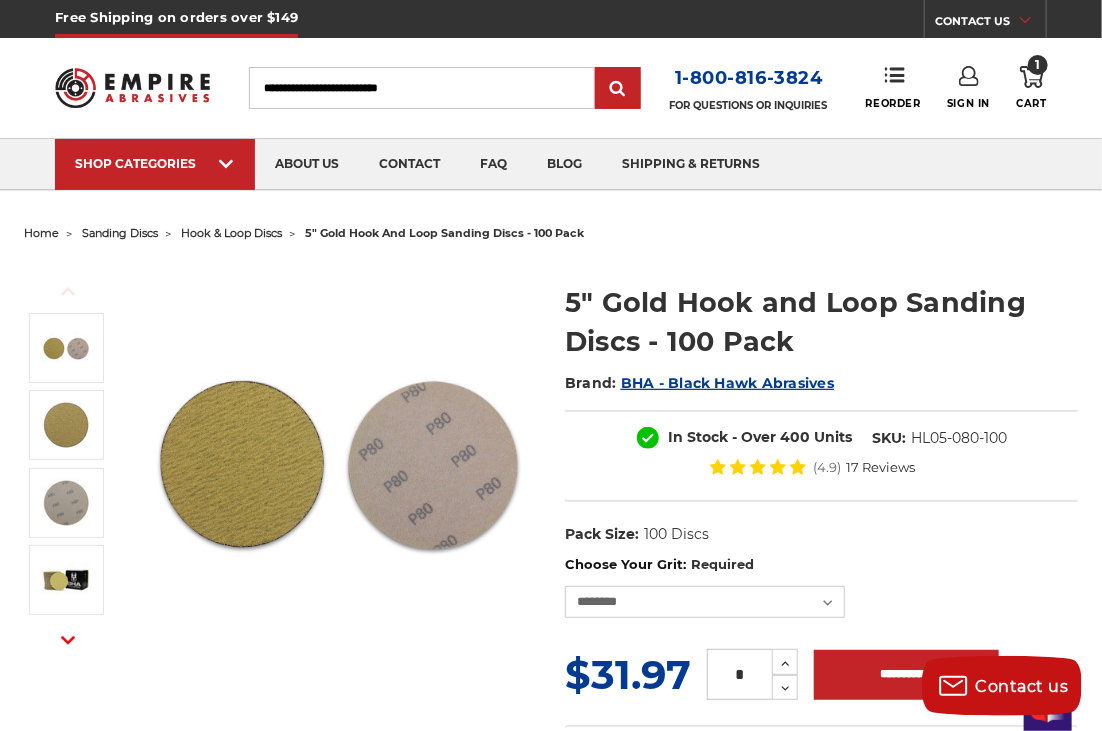click on "Free Shipping on orders over $149
CONTACT US
Monday - Friday (excluding holidays), 9:00am - 5:00pm EST.
FAQs
Email Us
Shipping & Returns
CALL US
Toggle menu
Menu
Search
1-800-816-3824
FOR QUESTIONS OR INQUIRIES" at bounding box center [551, 95] 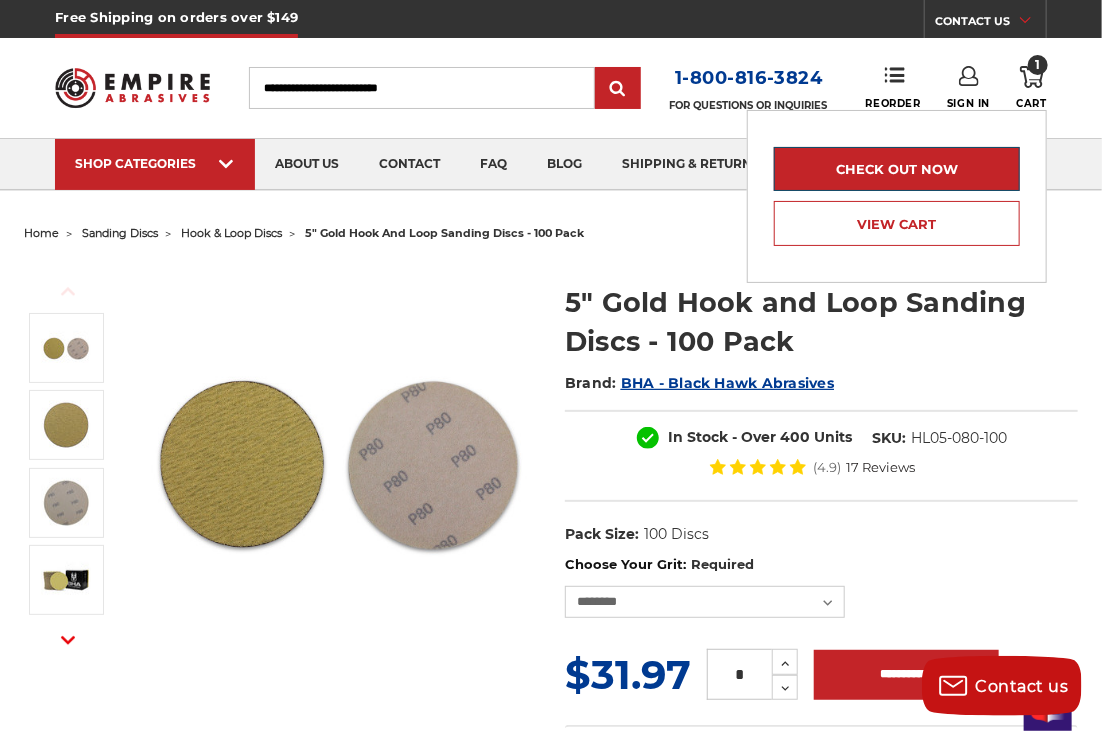 click on "Check out now" at bounding box center (897, 169) 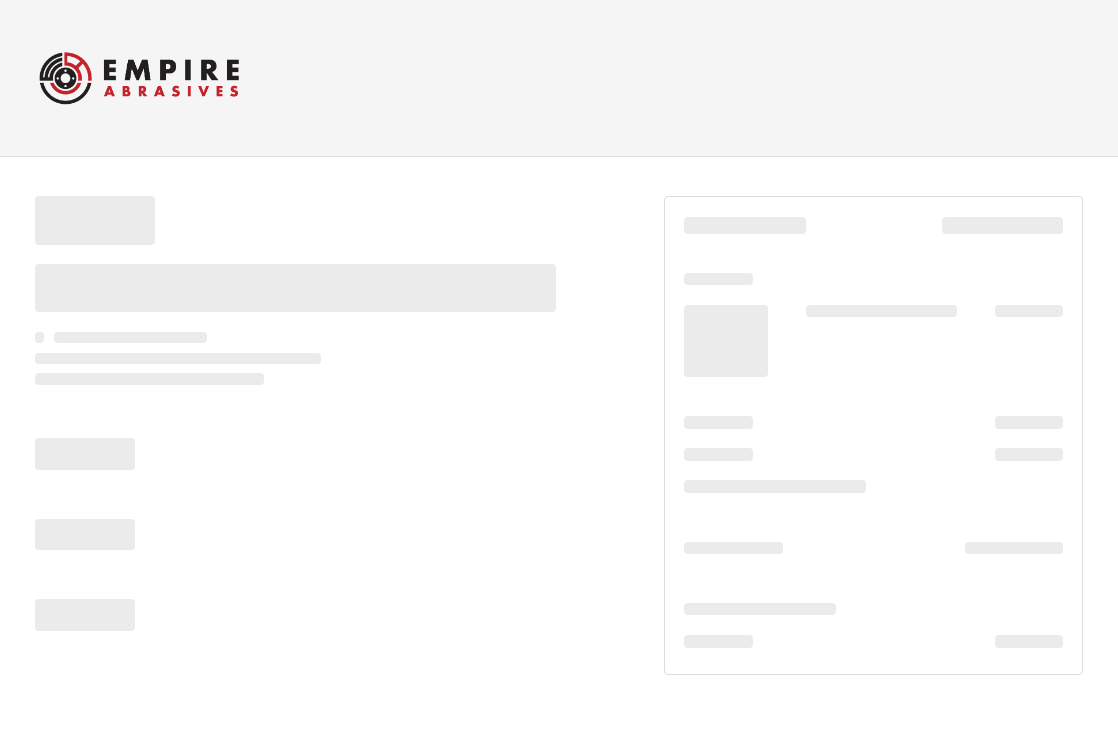 scroll, scrollTop: 0, scrollLeft: 0, axis: both 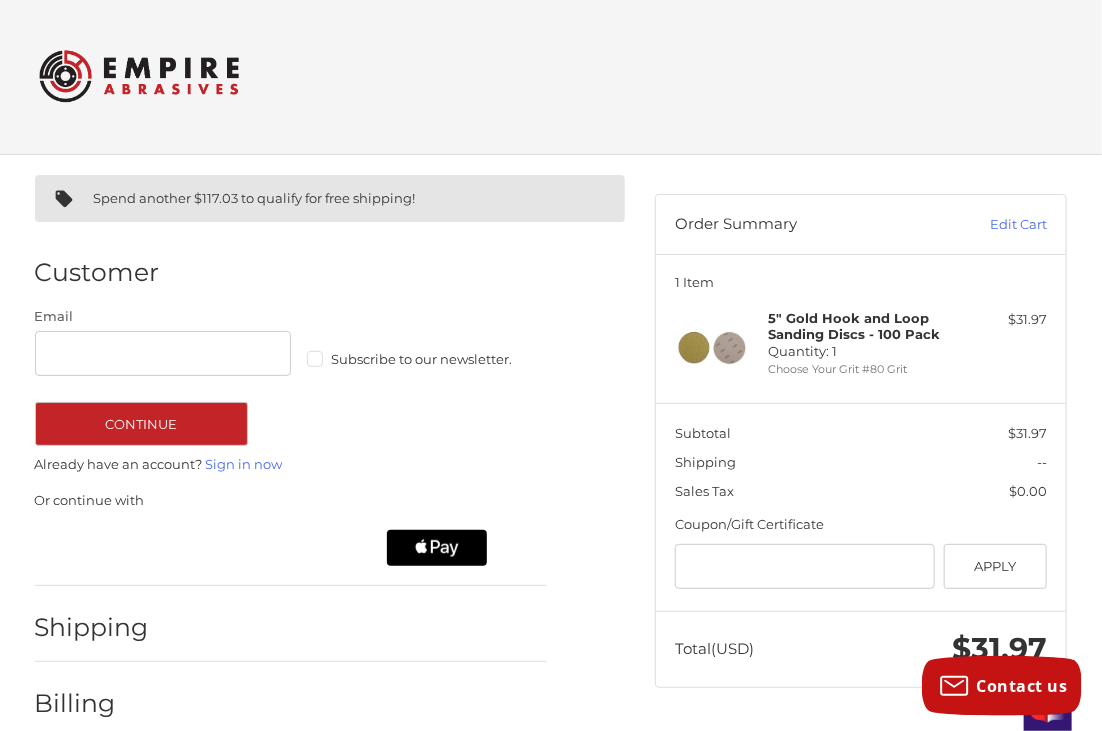 click on "Subscribe to our newsletter." at bounding box center [435, 359] 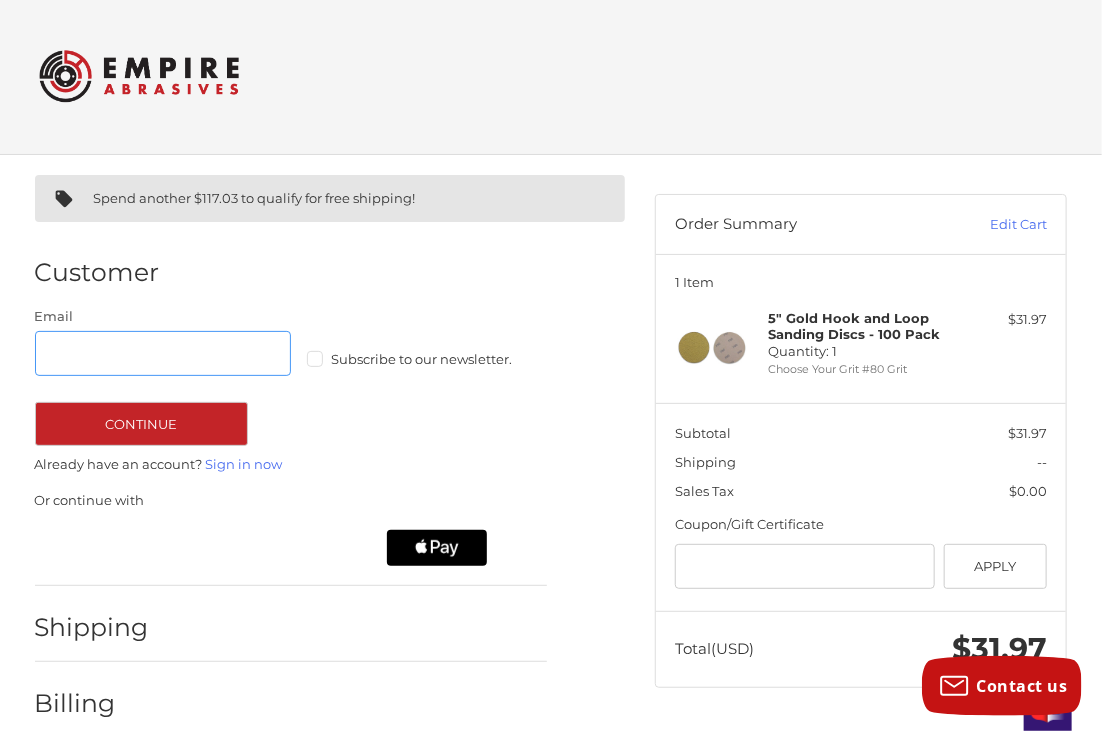 click on "Email" at bounding box center [163, 353] 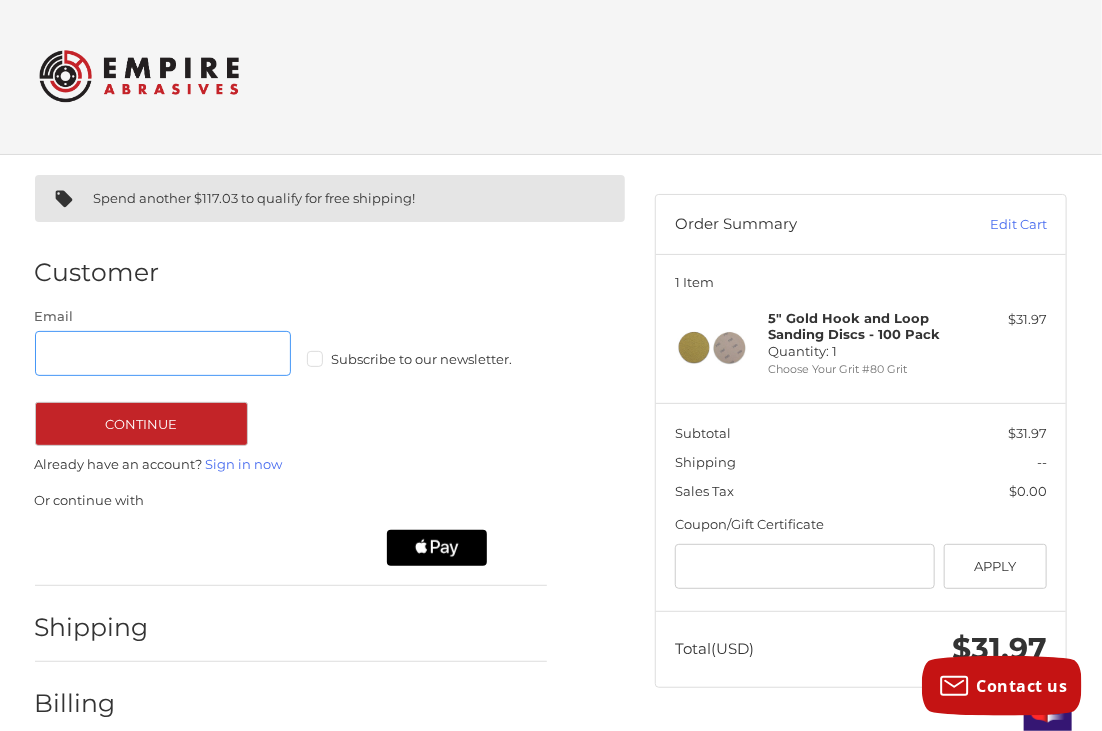 type on "**********" 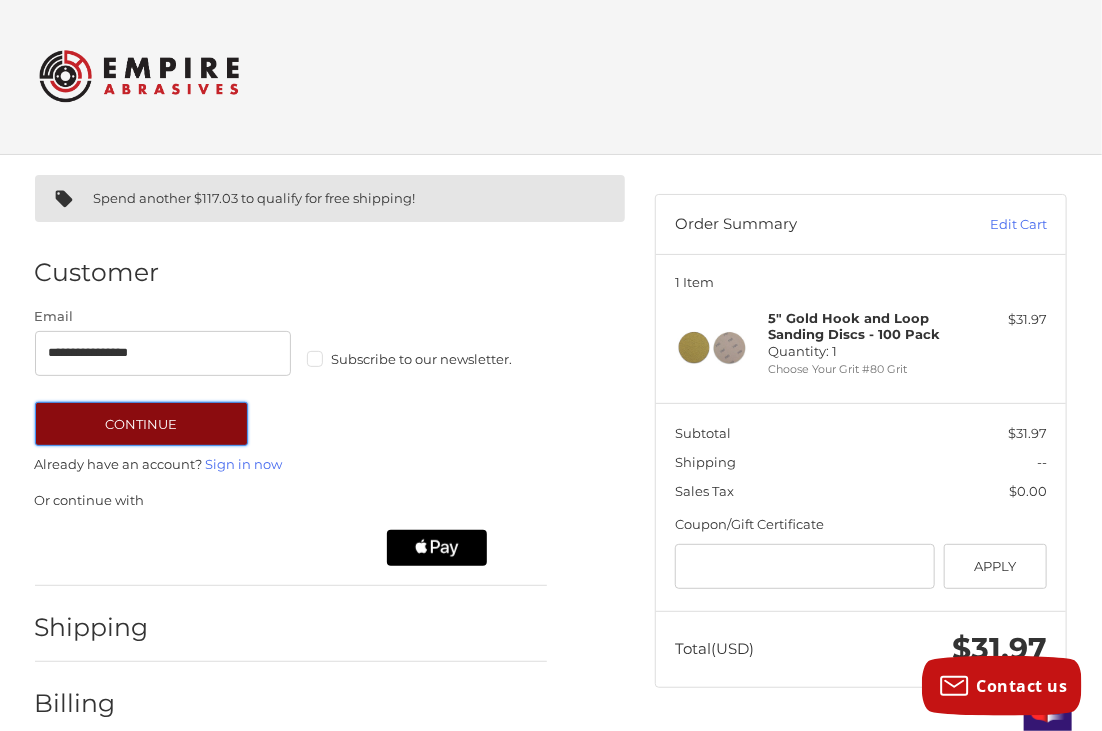 click on "Continue" at bounding box center (141, 424) 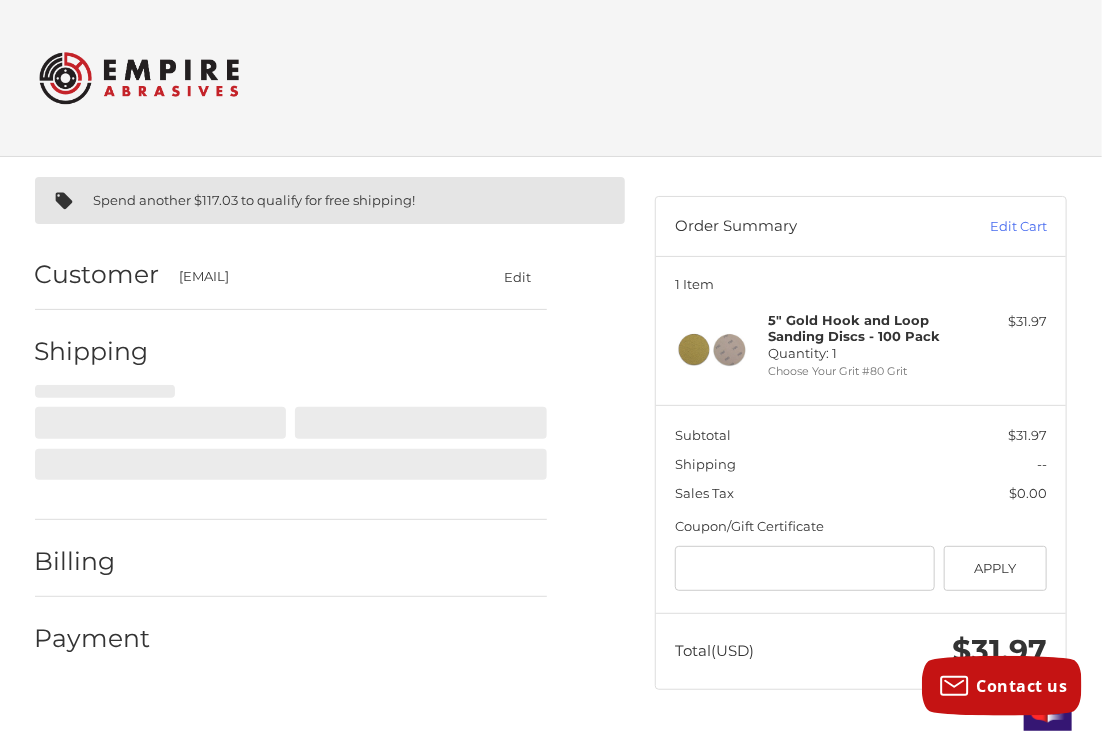 scroll, scrollTop: 0, scrollLeft: 0, axis: both 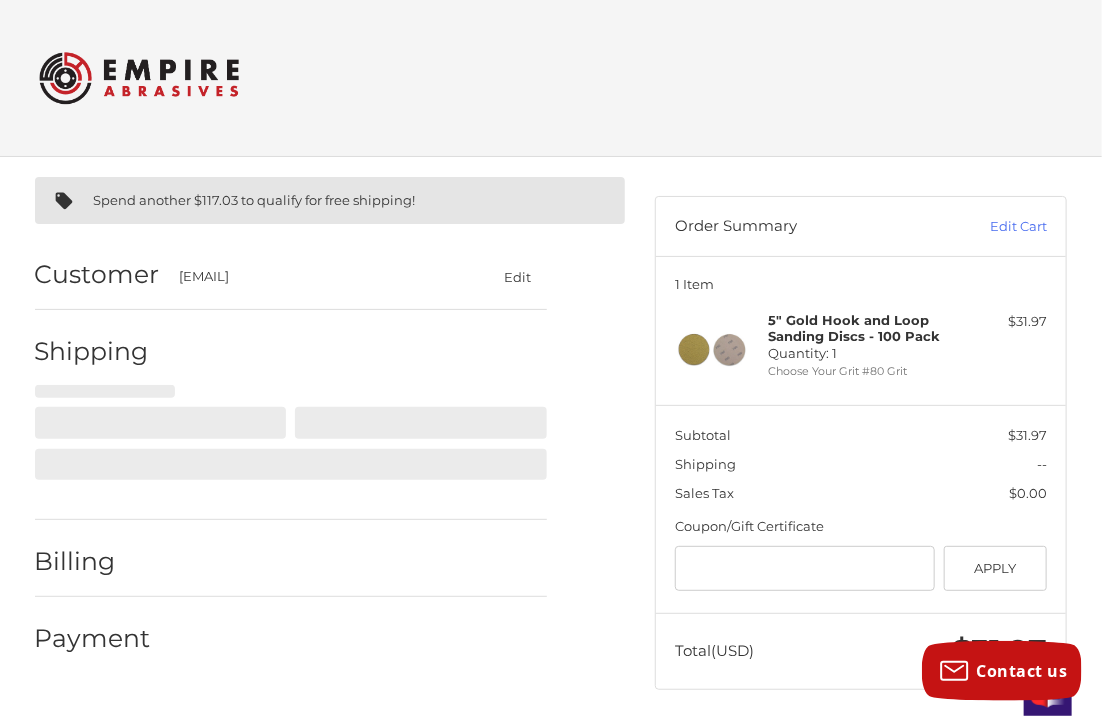 select on "**" 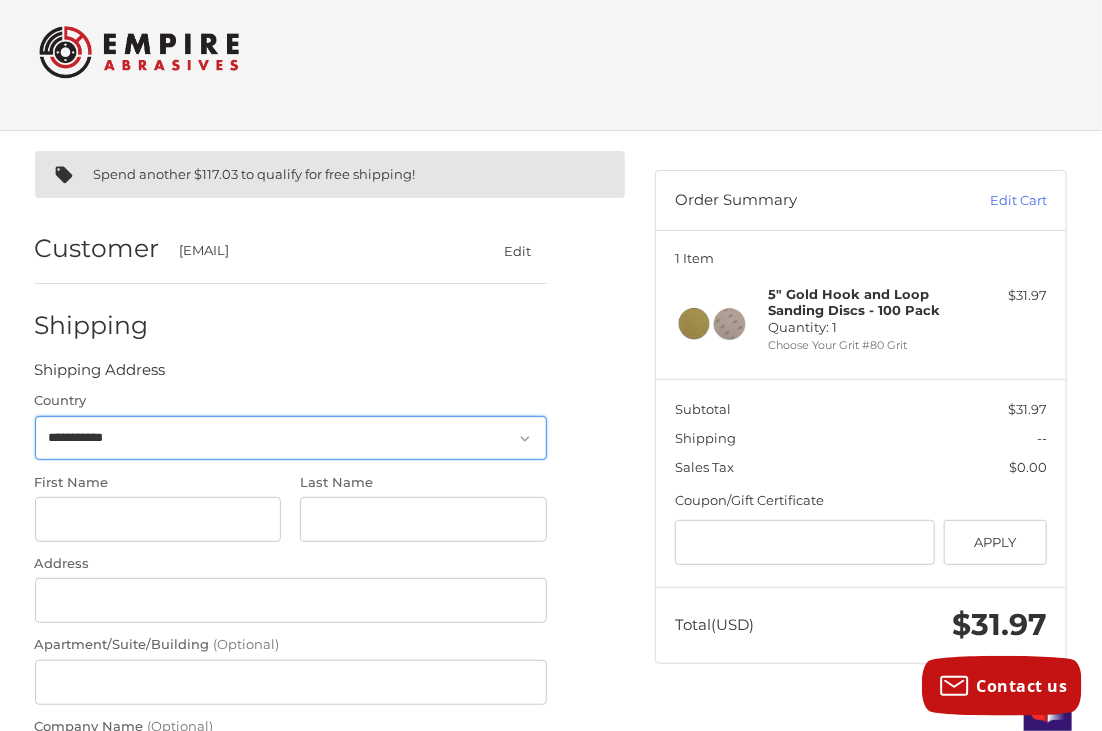 scroll, scrollTop: 163, scrollLeft: 0, axis: vertical 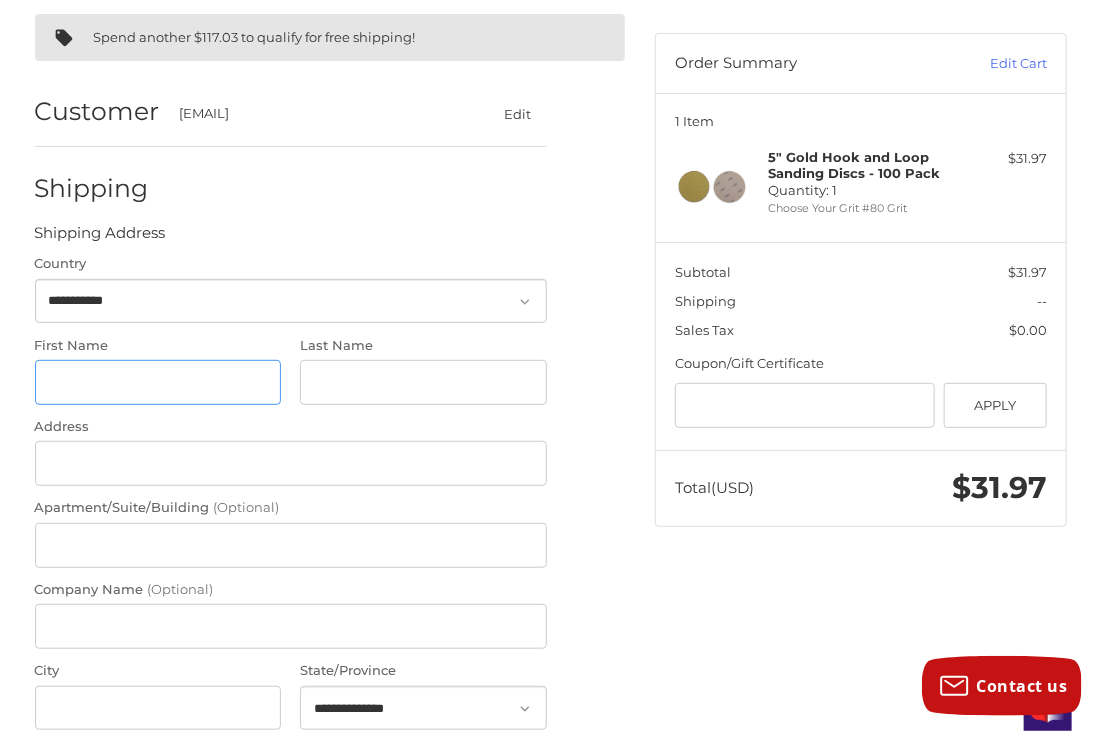 click on "First Name" at bounding box center [158, 382] 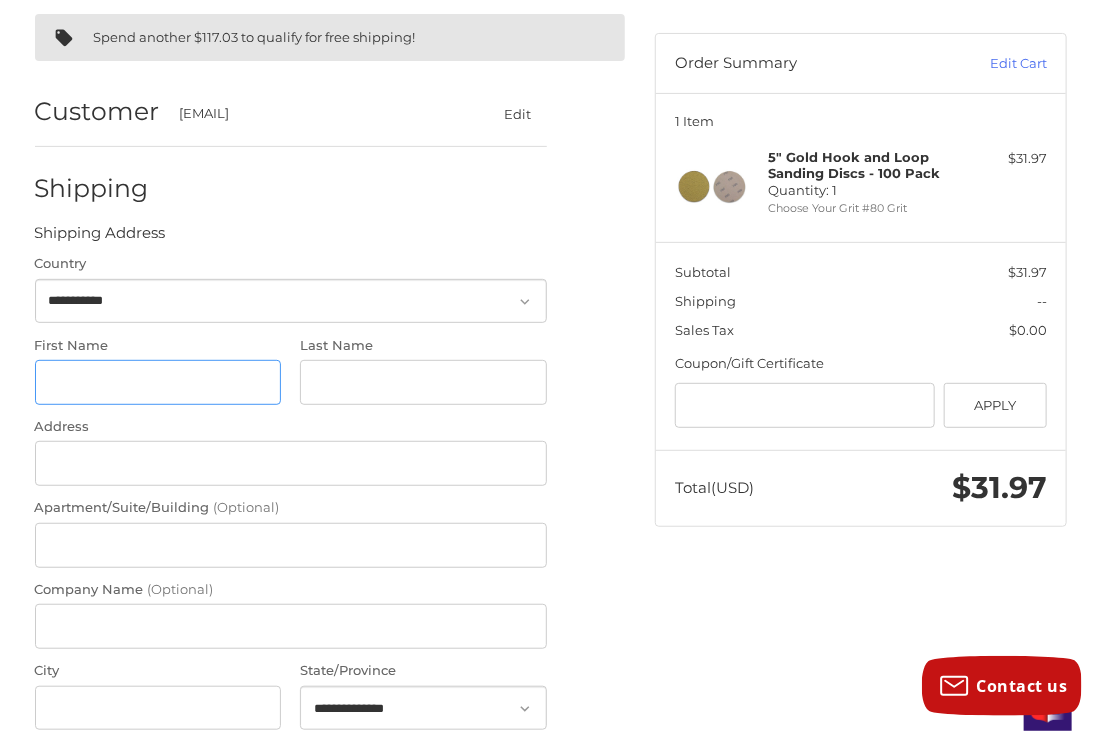 type on "*****" 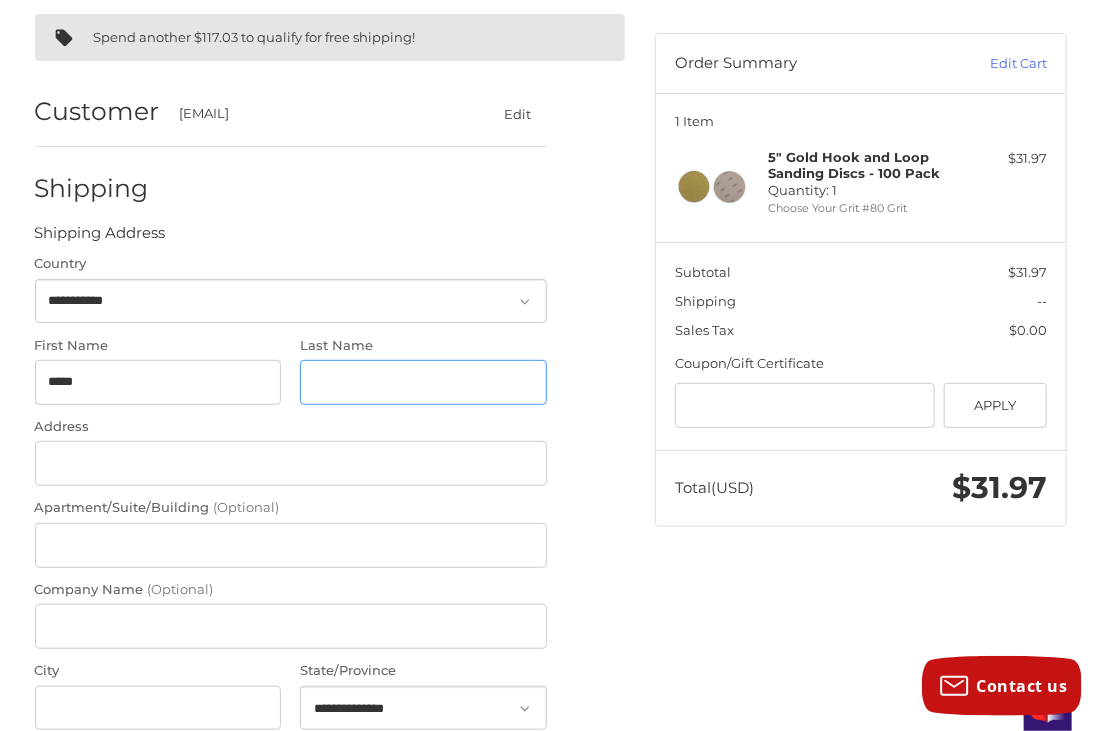 type on "*******" 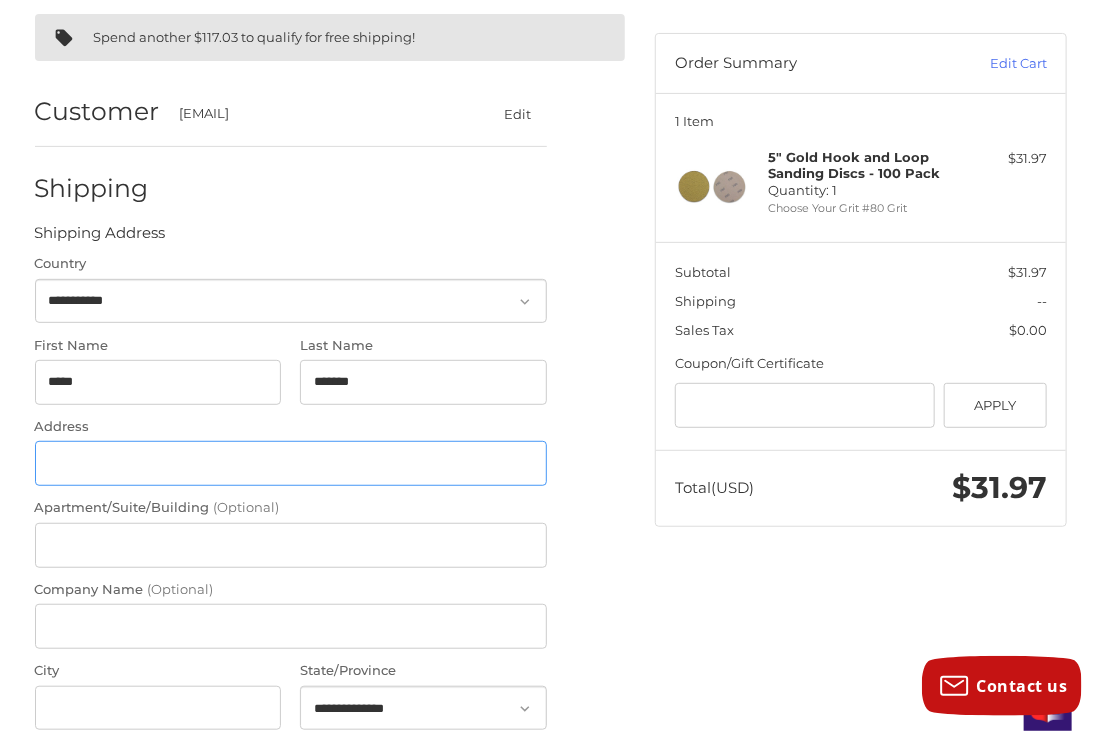 type on "**********" 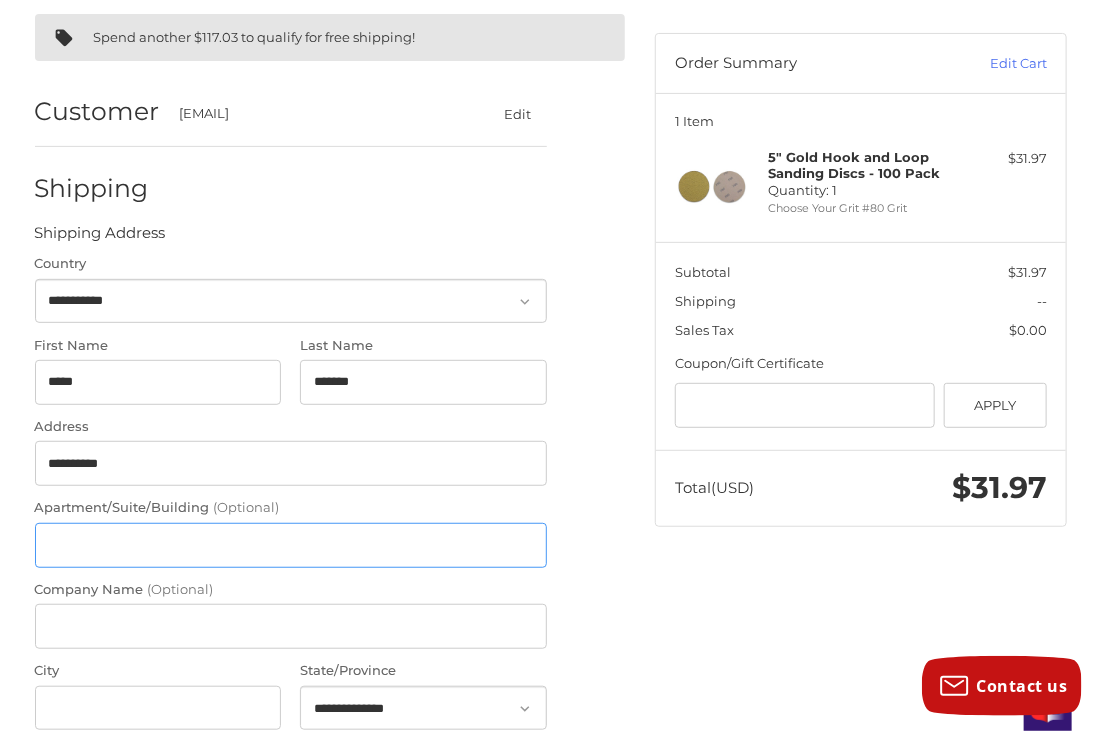 type on "**********" 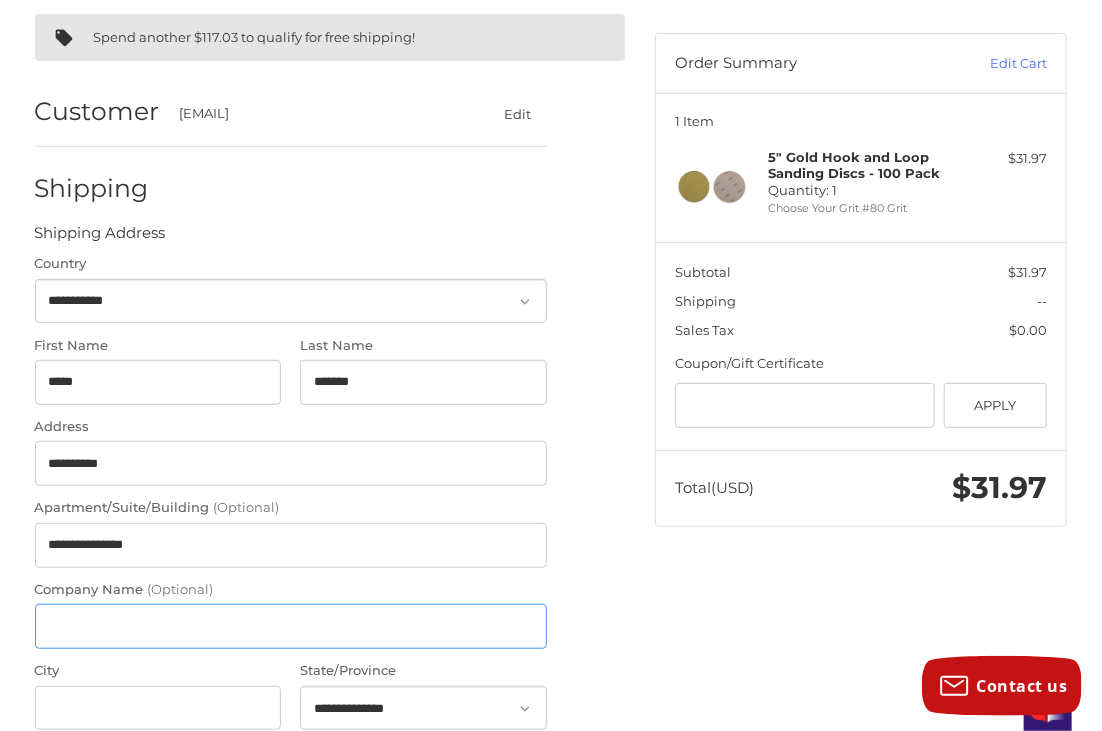 type on "**********" 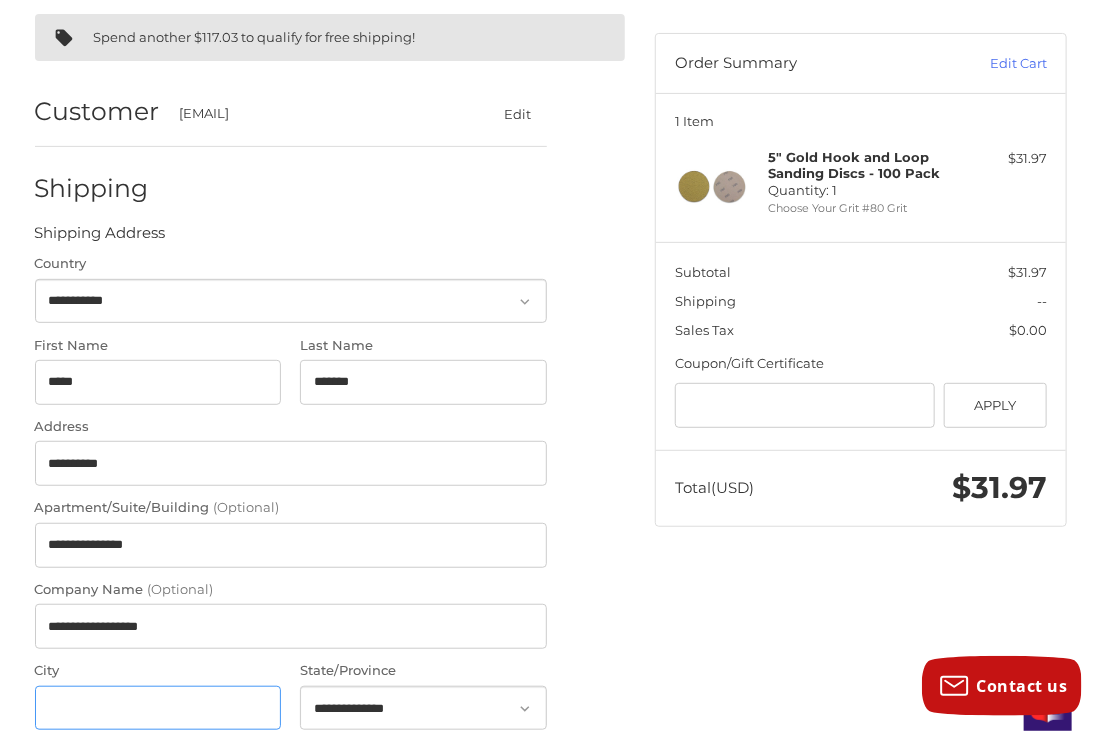 type on "**********" 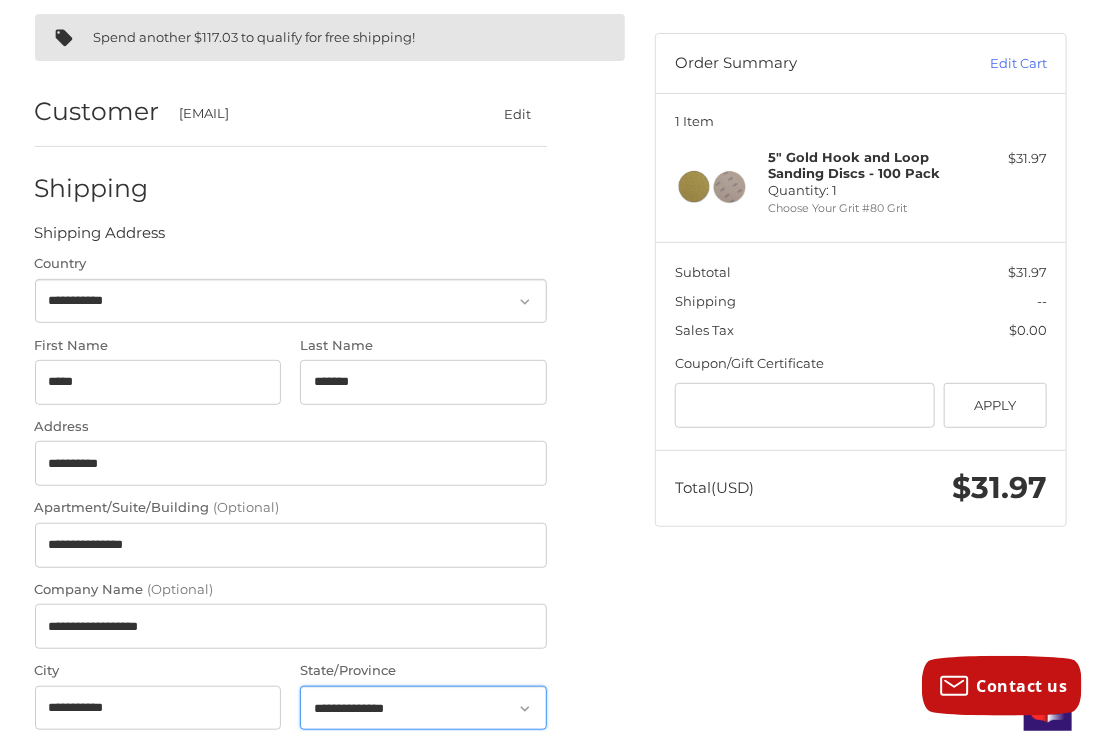 select on "**" 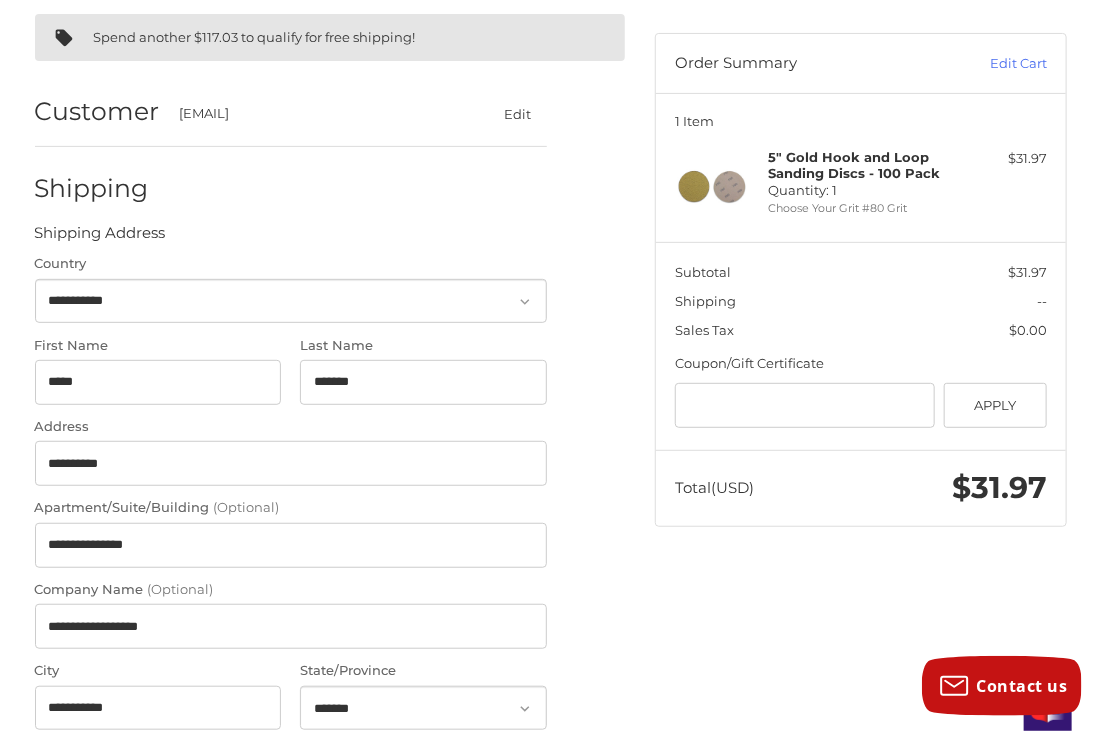 type on "*****" 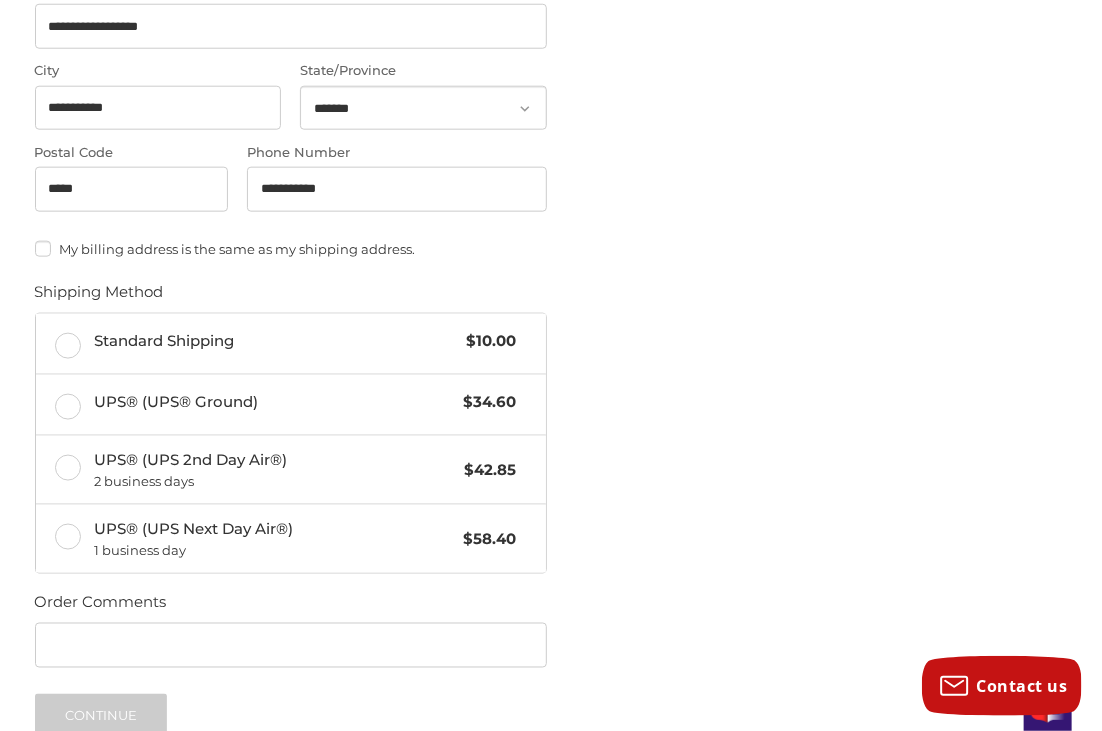 scroll, scrollTop: 663, scrollLeft: 0, axis: vertical 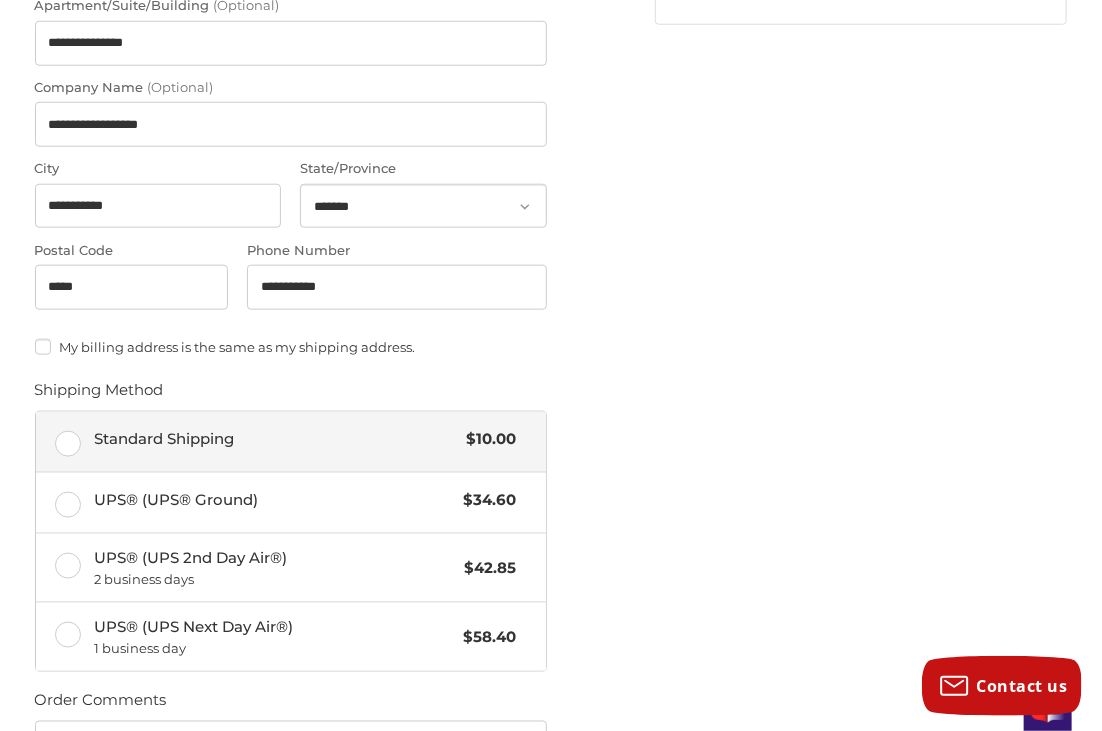 click on "Standard Shipping $10.00" at bounding box center (291, 442) 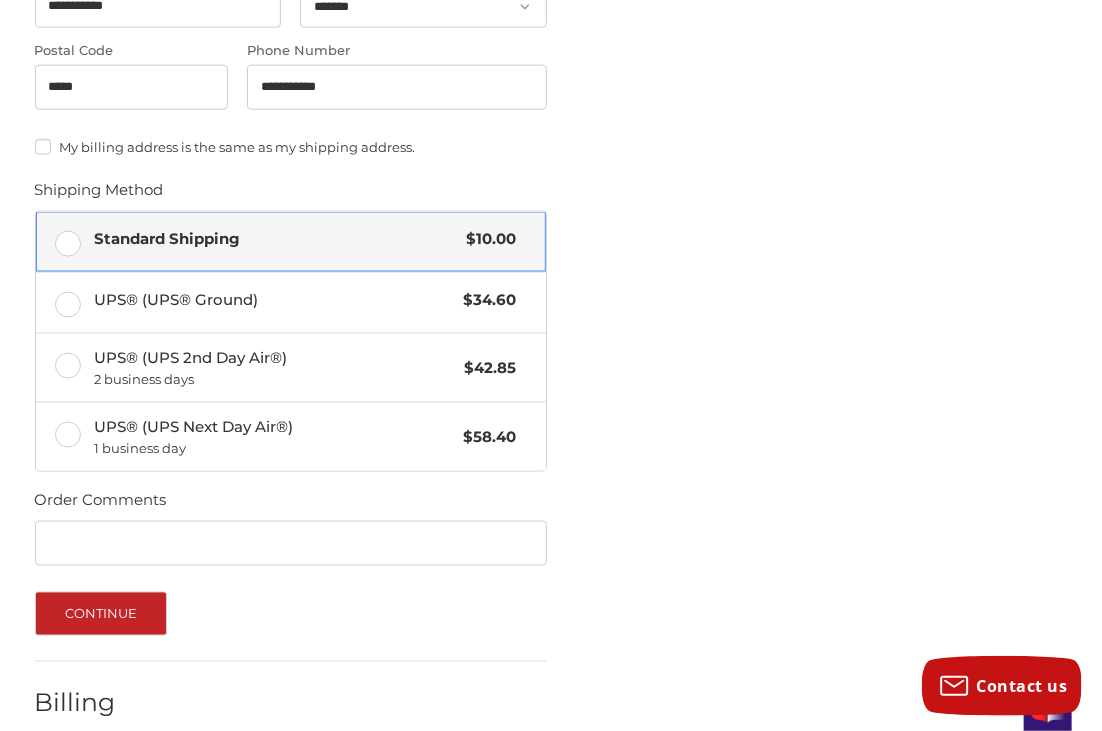 scroll, scrollTop: 965, scrollLeft: 0, axis: vertical 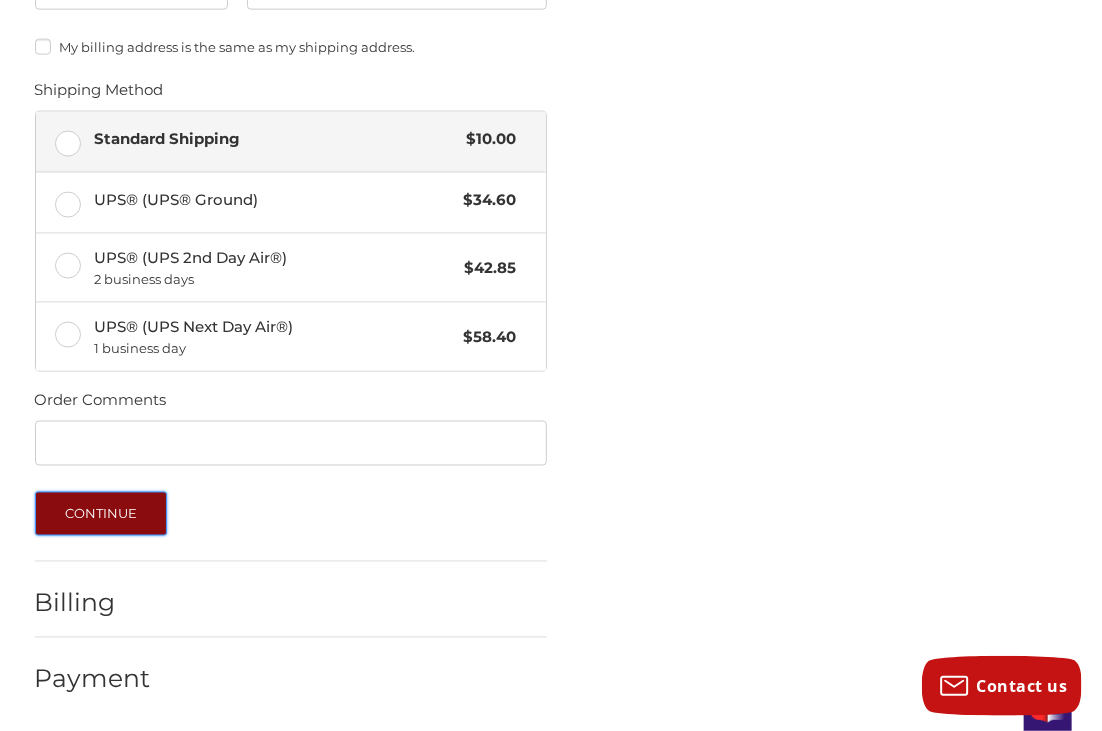 click on "Continue" at bounding box center [101, 514] 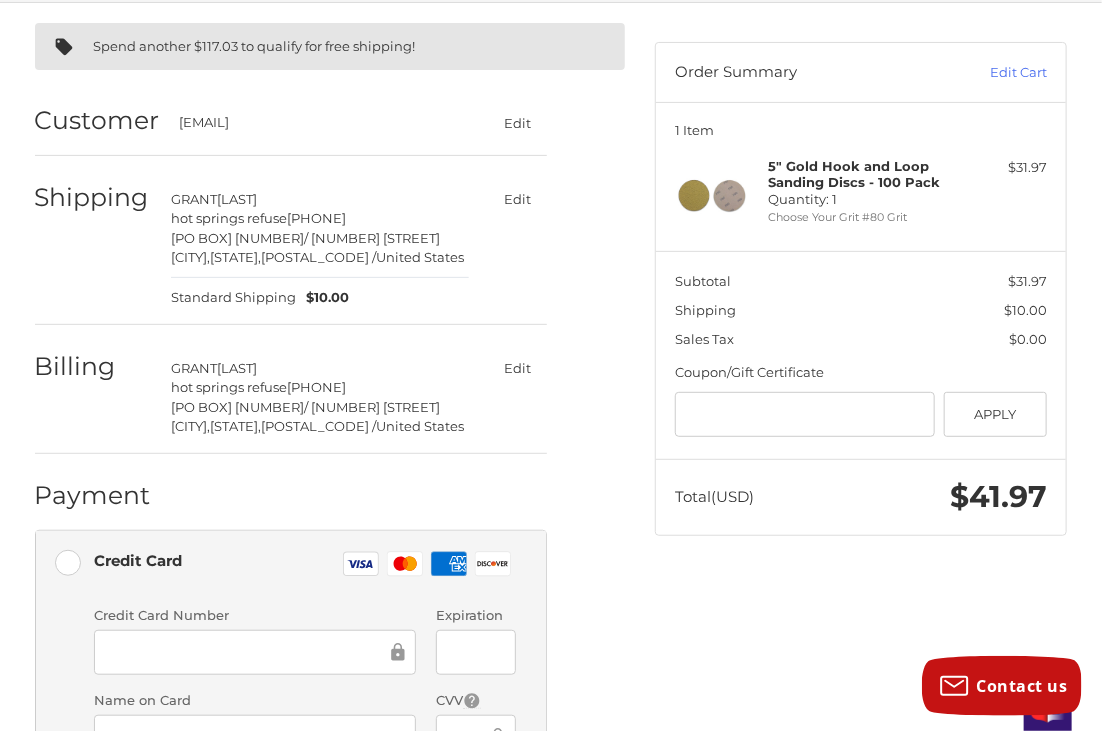 scroll, scrollTop: 200, scrollLeft: 0, axis: vertical 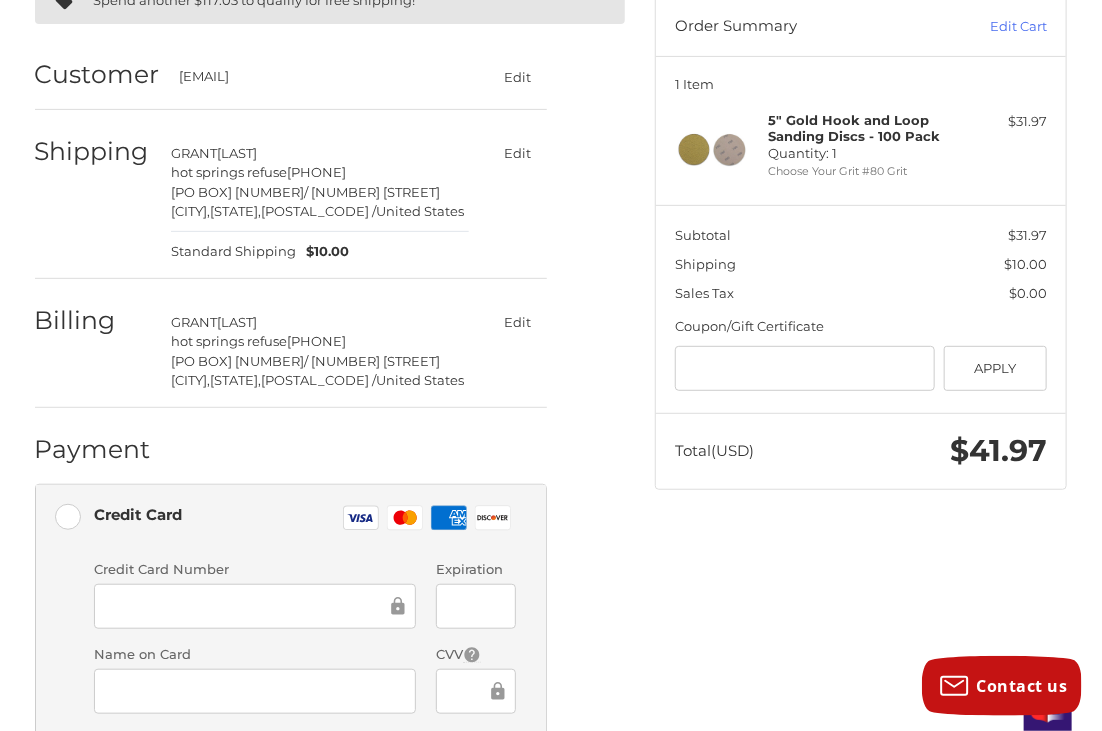 click 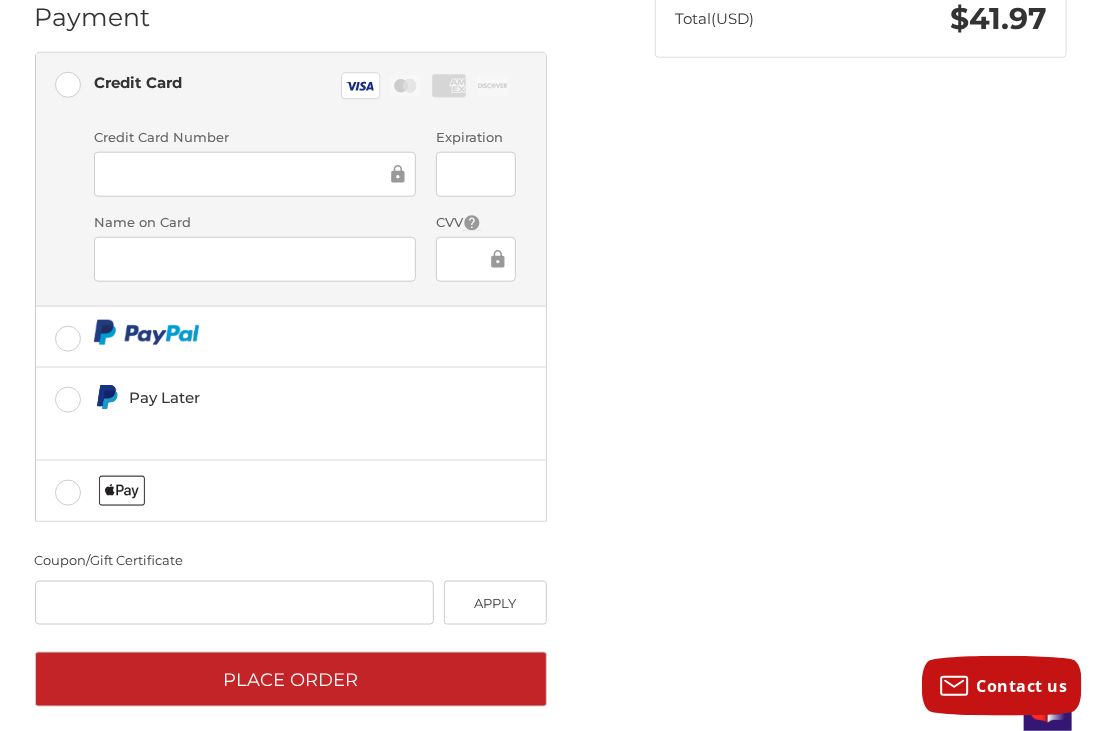 scroll, scrollTop: 650, scrollLeft: 0, axis: vertical 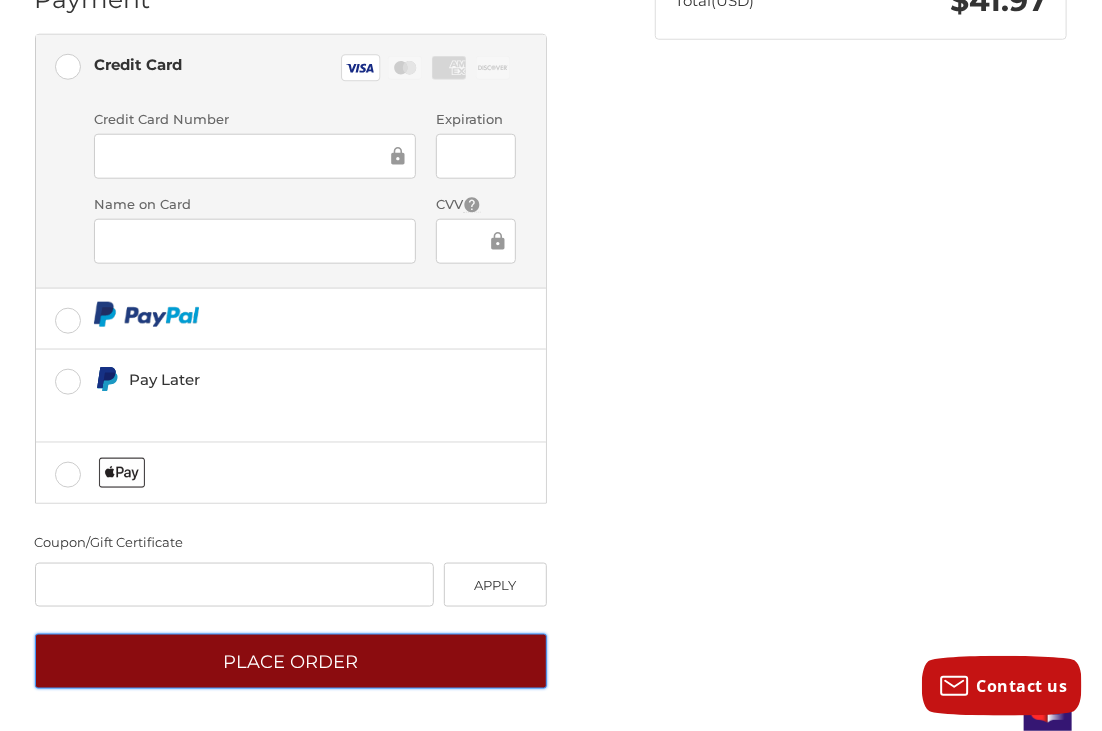 click on "Place Order" at bounding box center [291, 661] 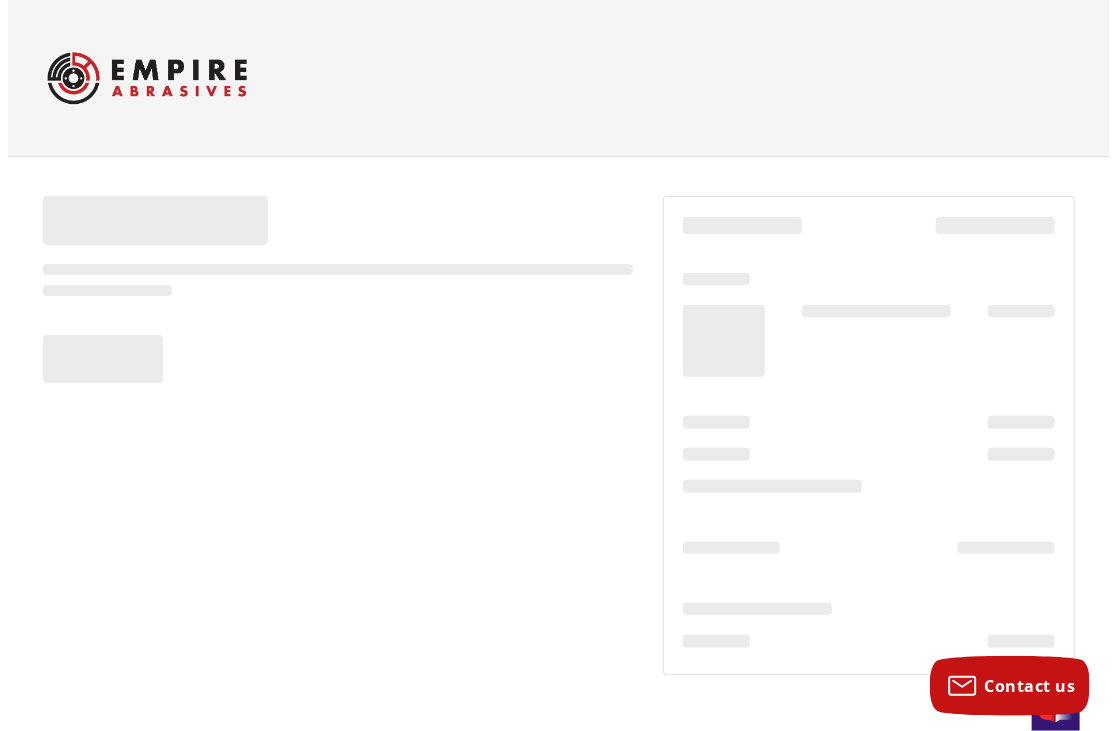 scroll, scrollTop: 0, scrollLeft: 0, axis: both 